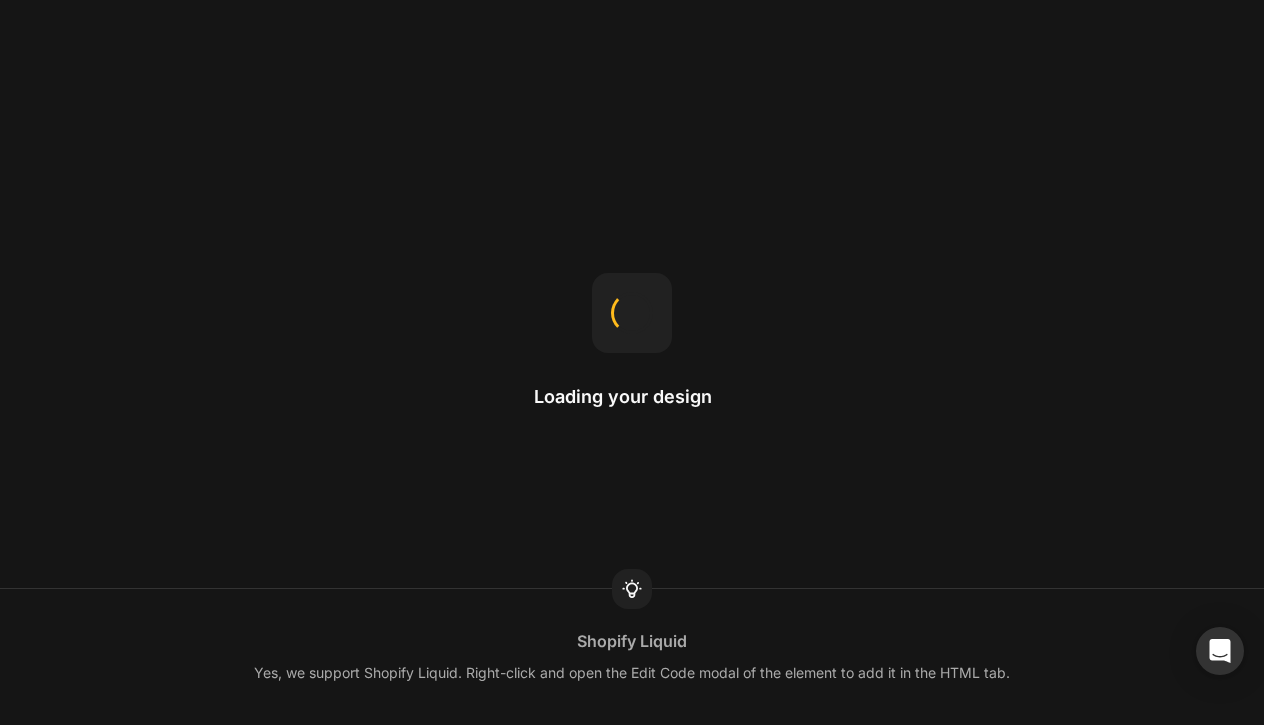 scroll, scrollTop: 0, scrollLeft: 0, axis: both 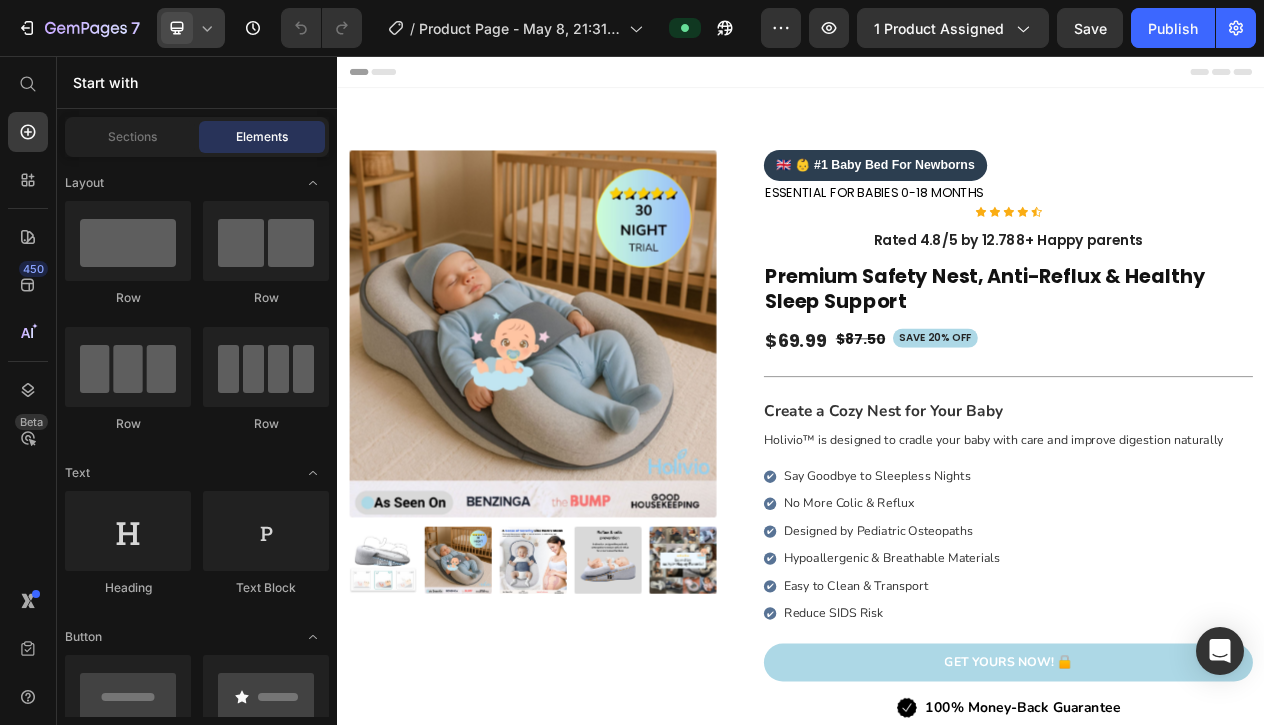 click 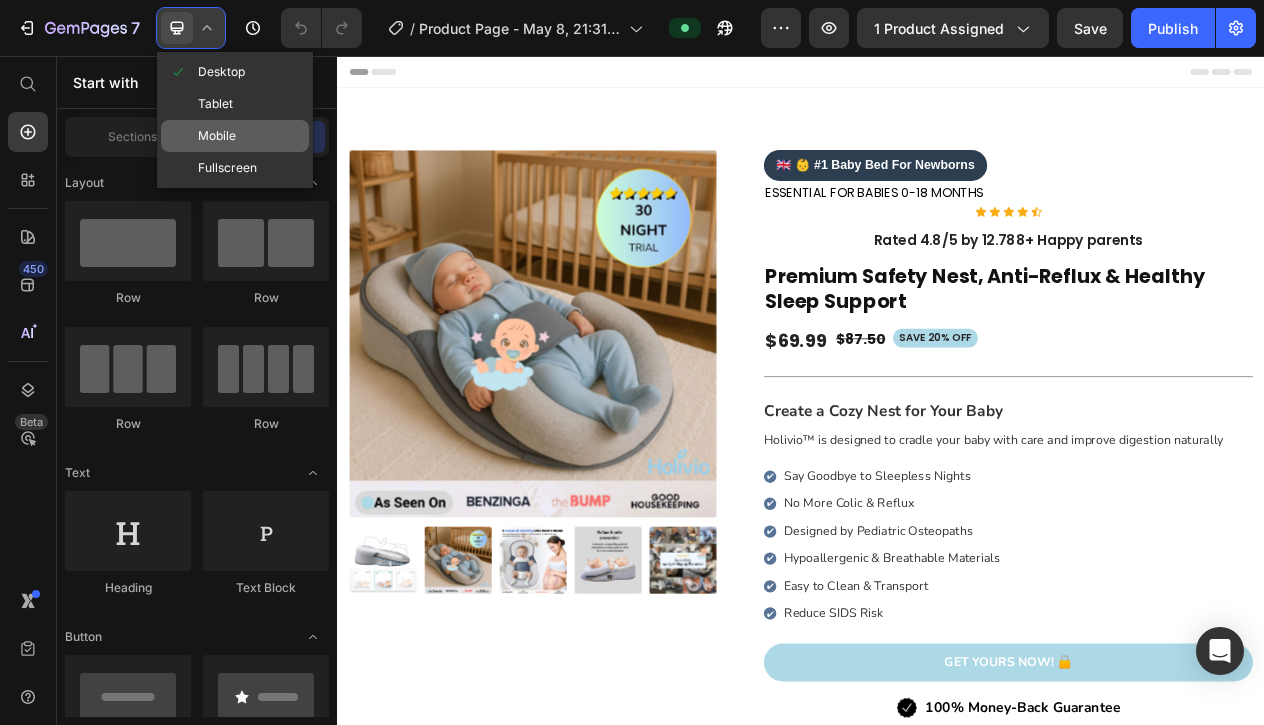 click on "Mobile" at bounding box center (217, 136) 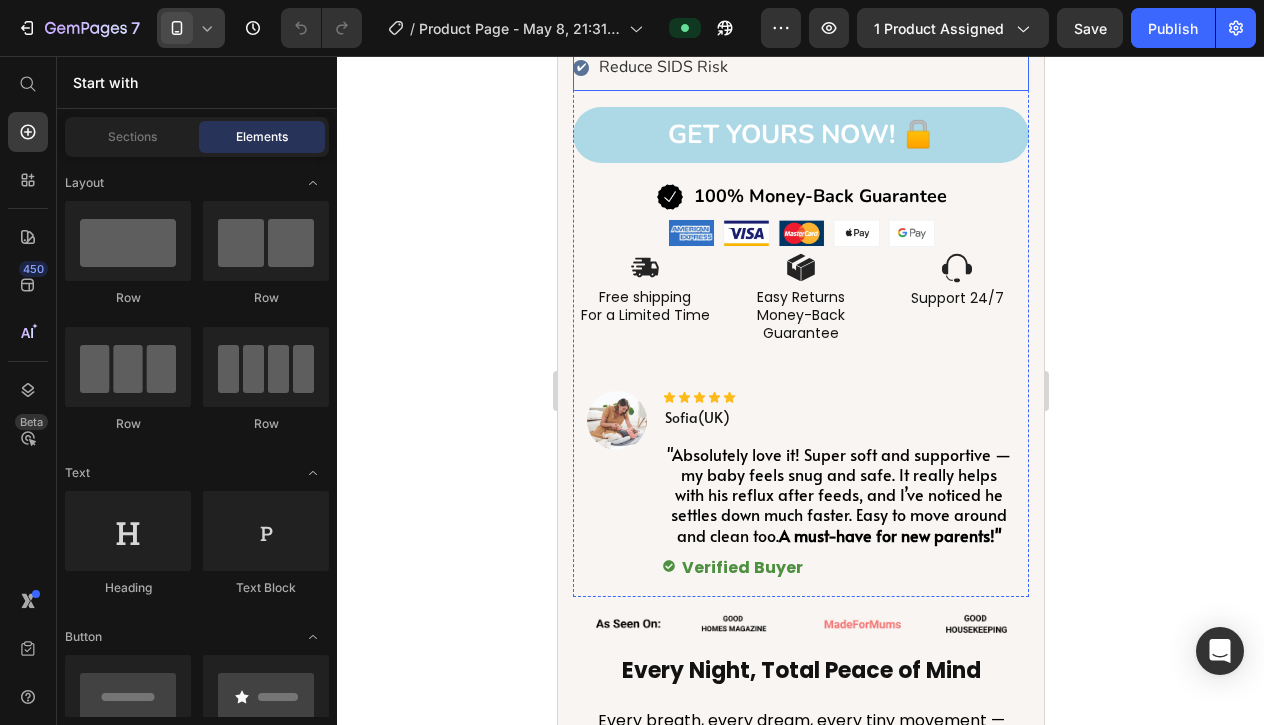 scroll, scrollTop: 1262, scrollLeft: 0, axis: vertical 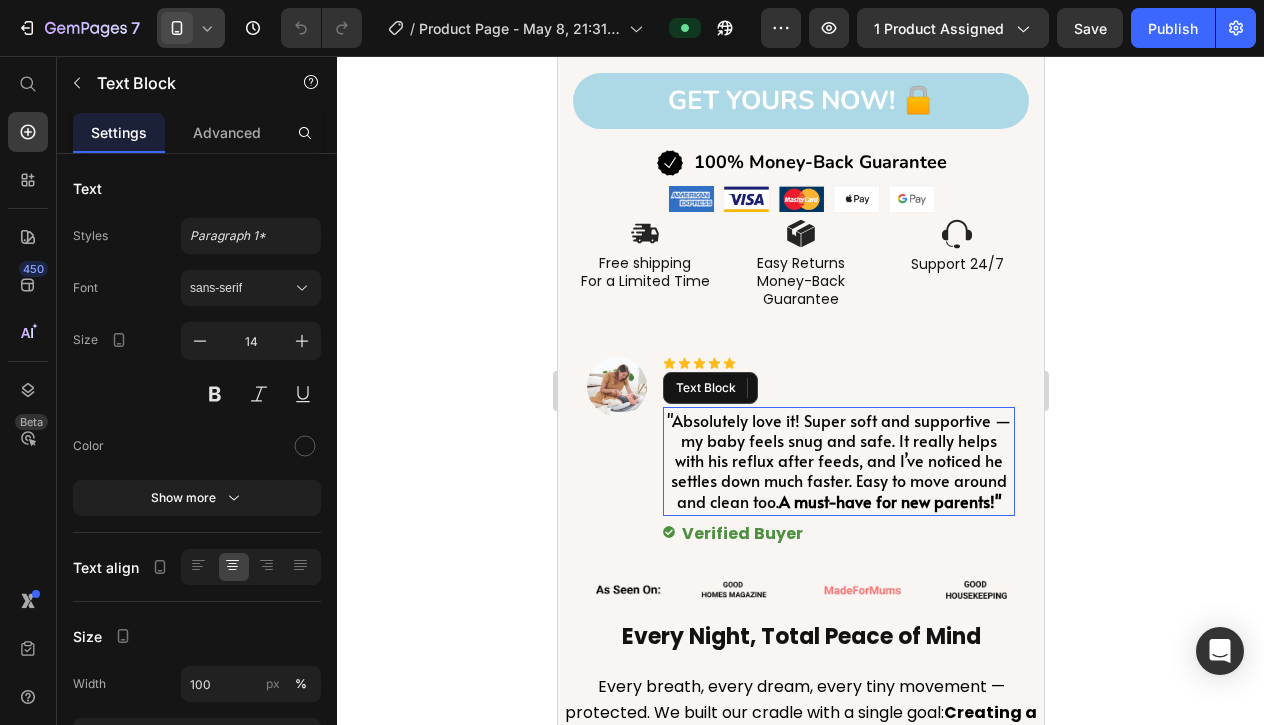 click on ""Absolutely love it! Super soft and supportive — my baby feels snug and safe. It really helps with his reflux after feeds, and I’ve noticed he settles down much faster. Easy to move around and clean too.  A must-have for new parents!"" at bounding box center (838, 460) 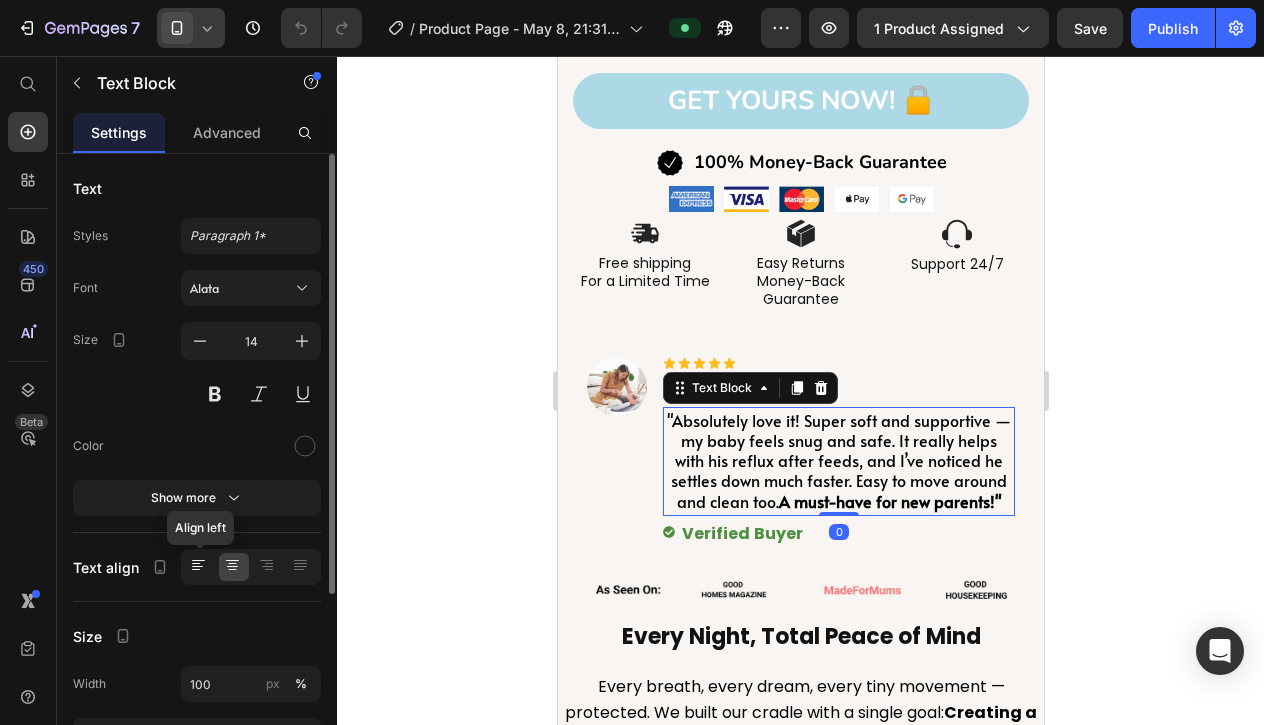 click 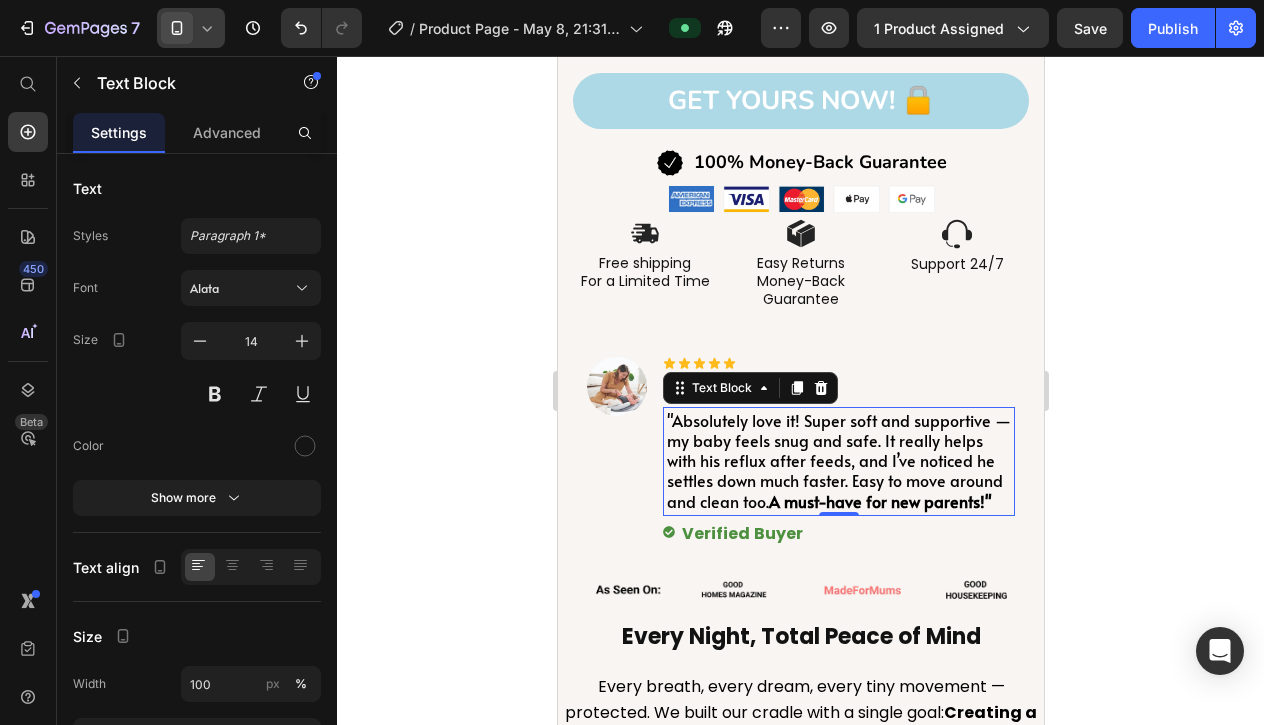 click 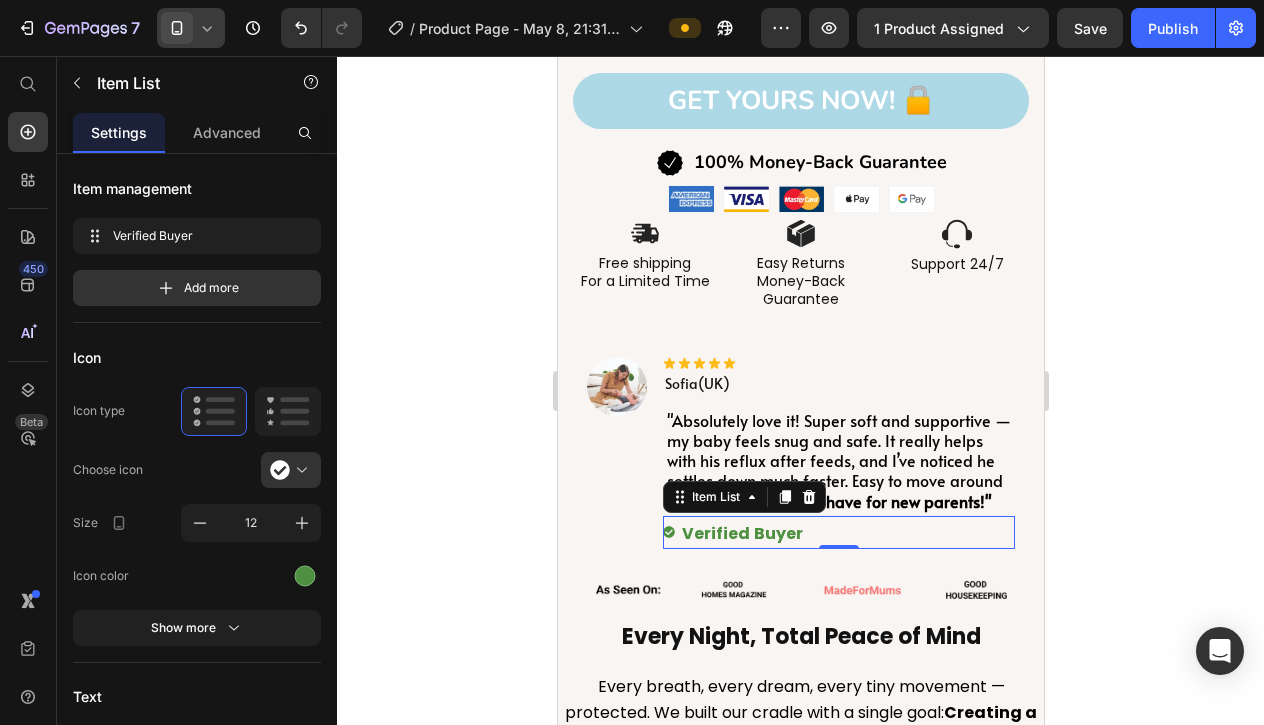 click 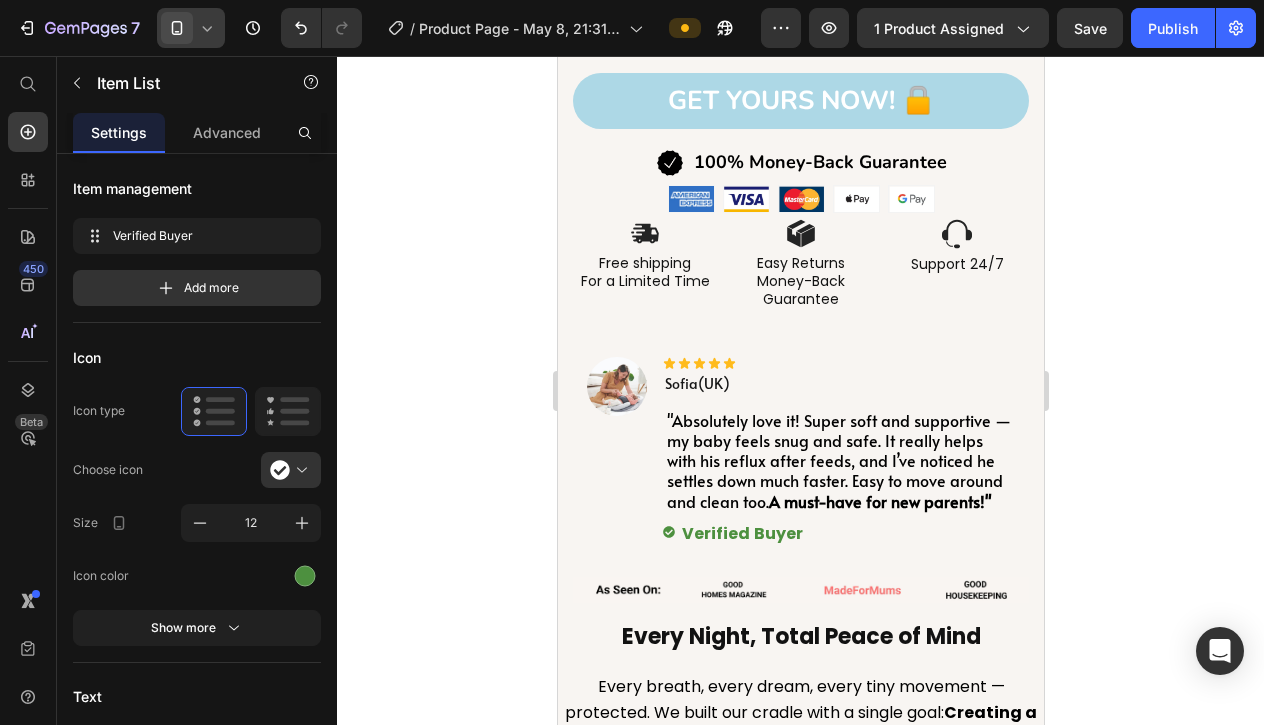 click 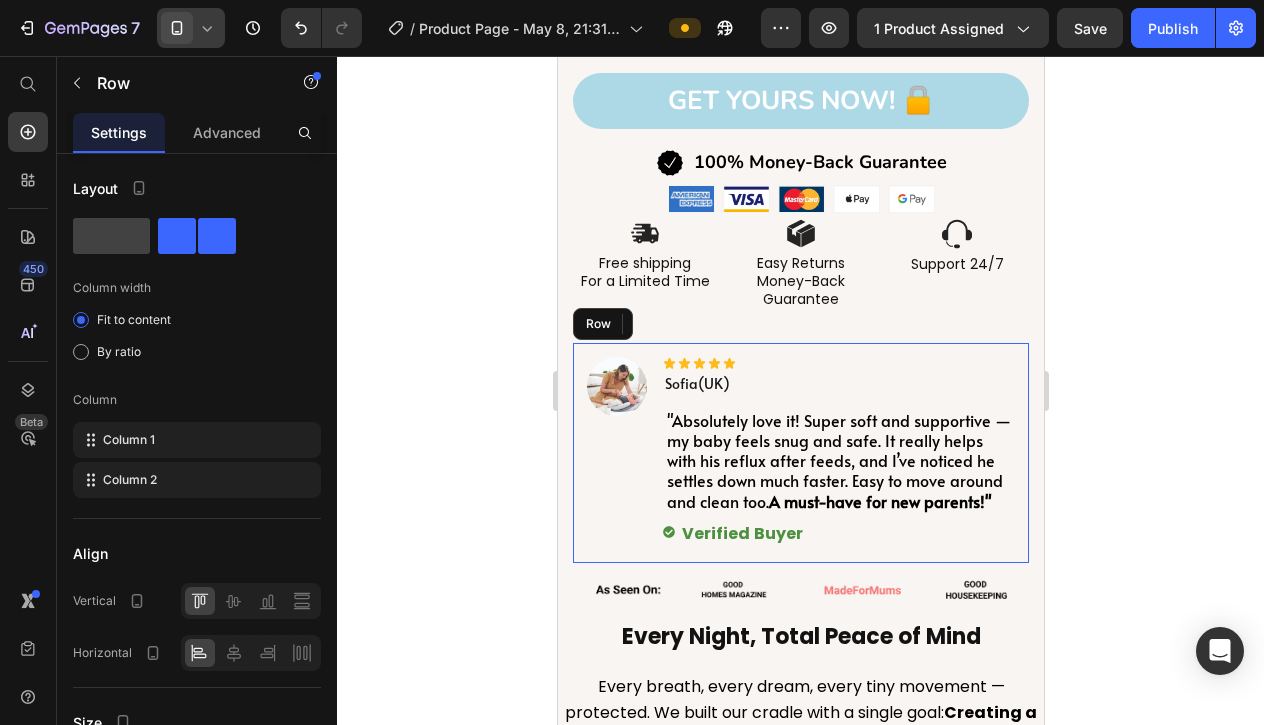 click on "Image Icon Icon Icon Icon Icon Icon List [FIRST] ([COUNTRY]) Text Block "Absolutely love it! Super soft and supportive — my baby feels snug and safe. It really helps with his reflux after feeds, and I’ve noticed he settles down much faster. Easy to move around and clean too. A must-have for new parents!" Text Block Verified Buyer Item List 0 Row" at bounding box center (800, 453) 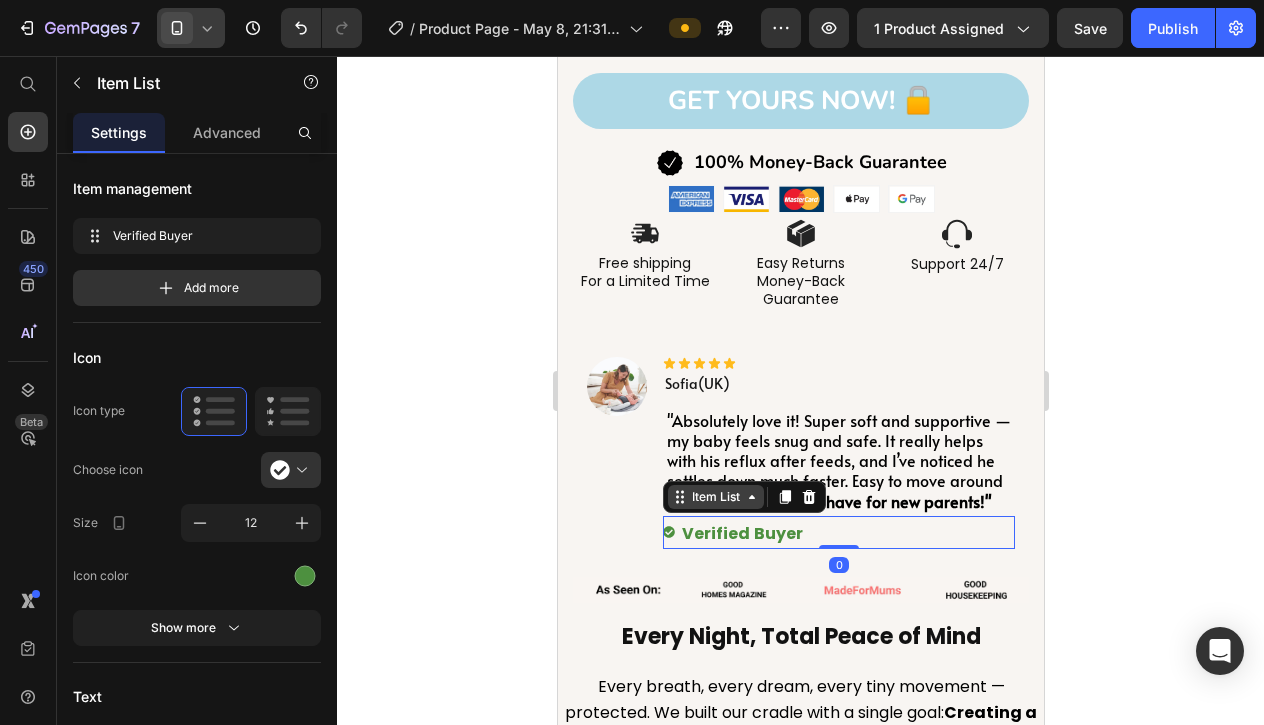 click on "Item List" at bounding box center [715, 497] 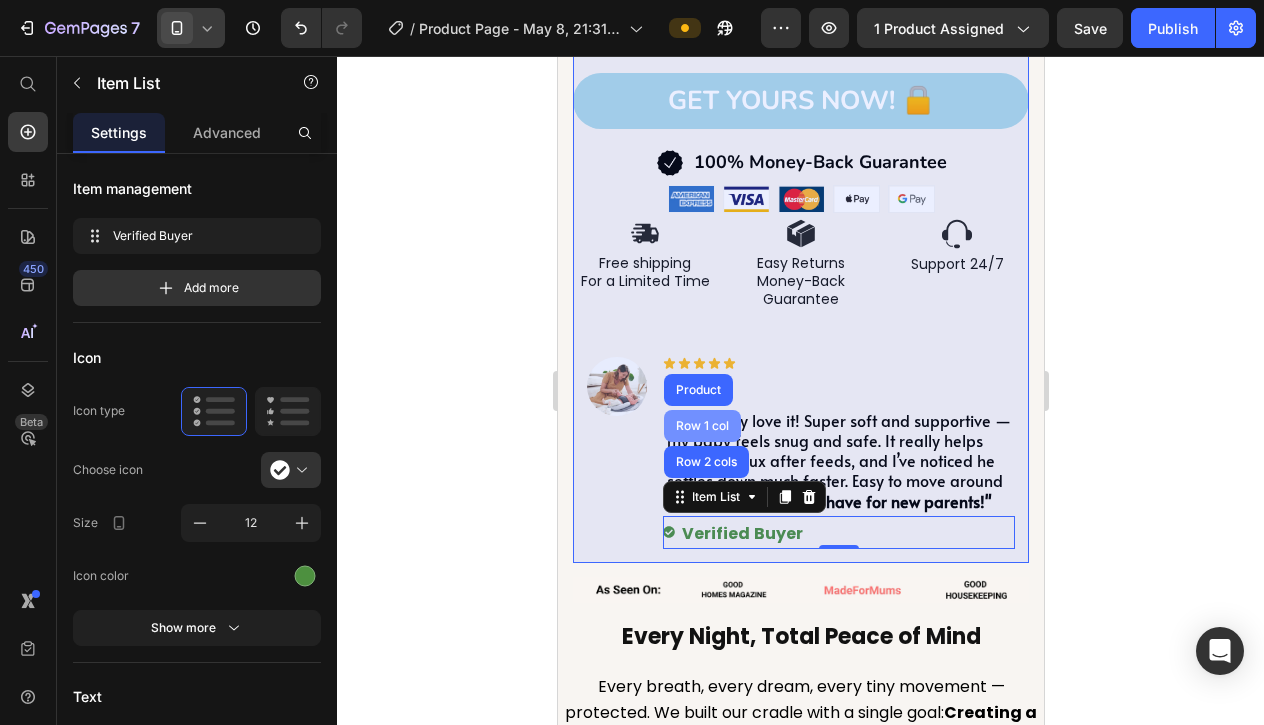 click on "Row 1 col" at bounding box center (701, 426) 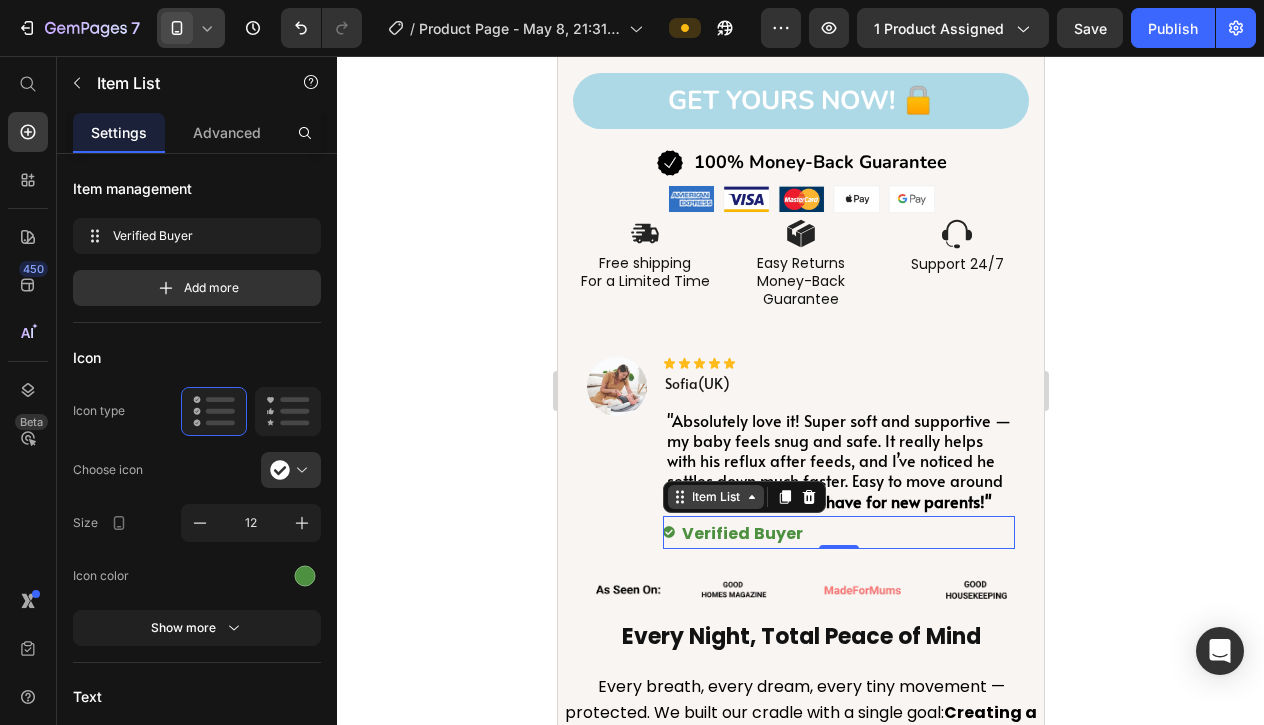 click on "Item List" at bounding box center (715, 497) 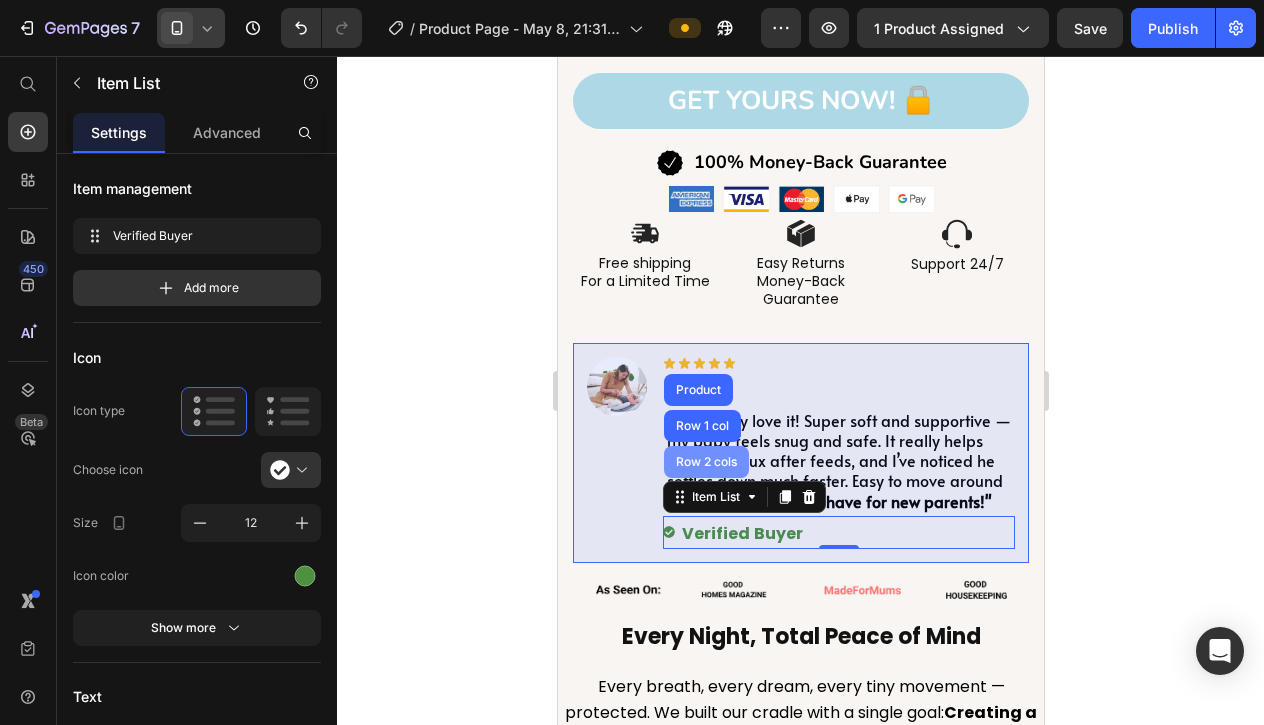 click on "Row 2 cols" at bounding box center (705, 462) 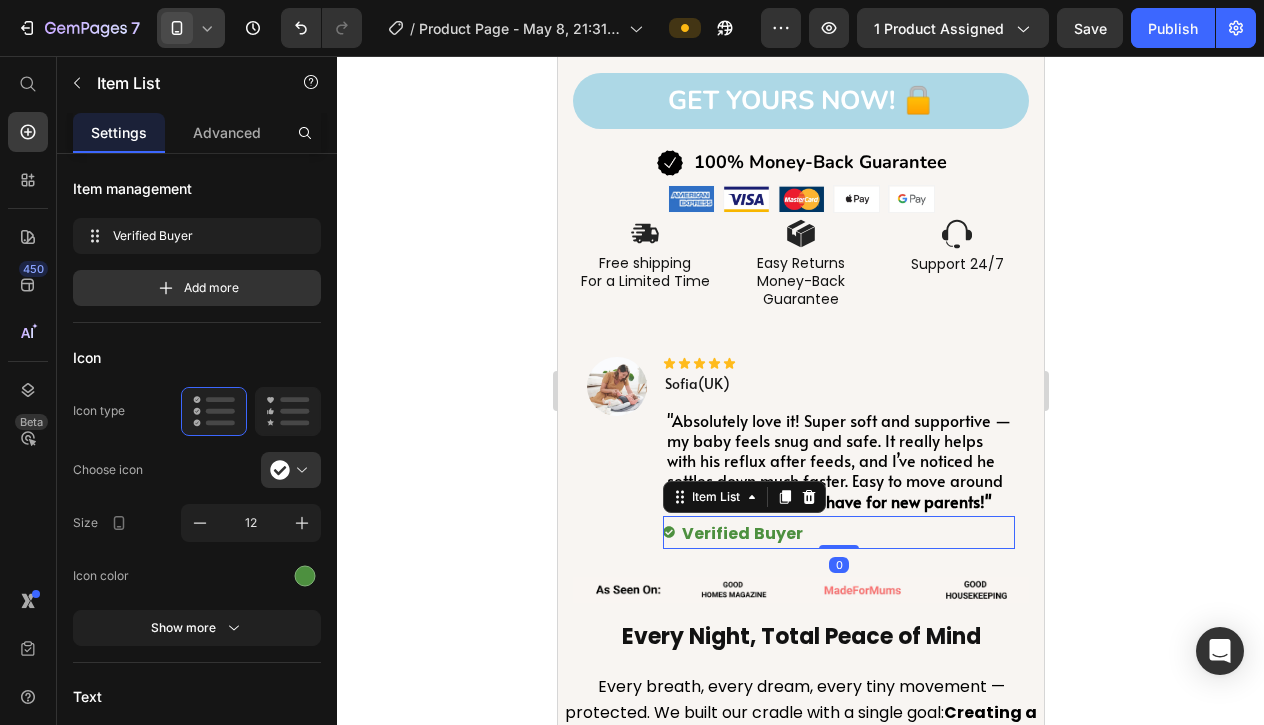 click 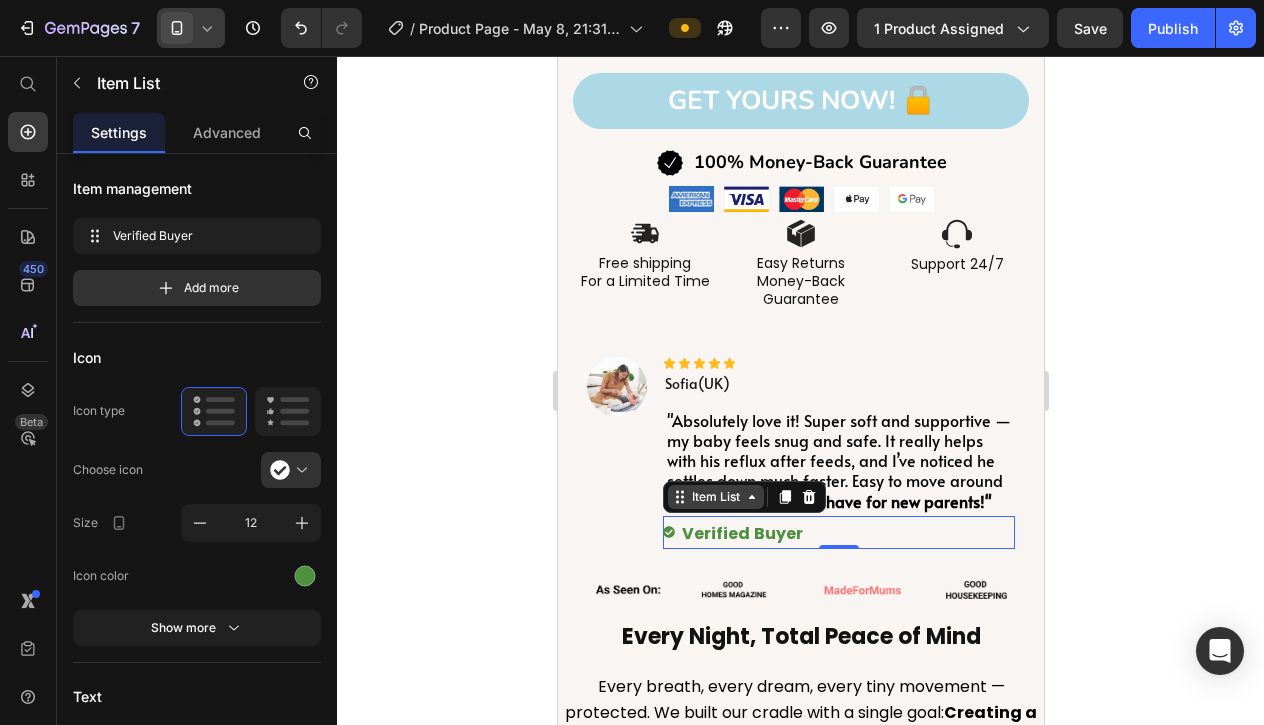 click on "Item List" at bounding box center (715, 497) 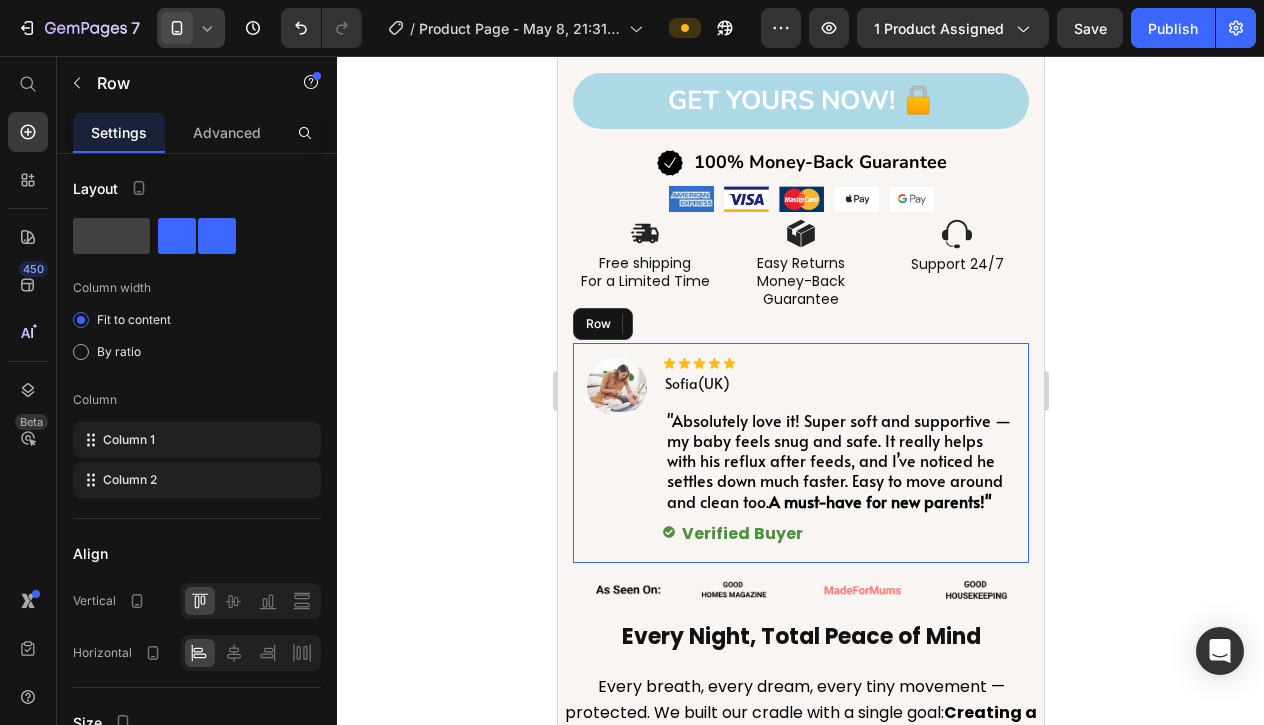 click on "Image" at bounding box center [616, 453] 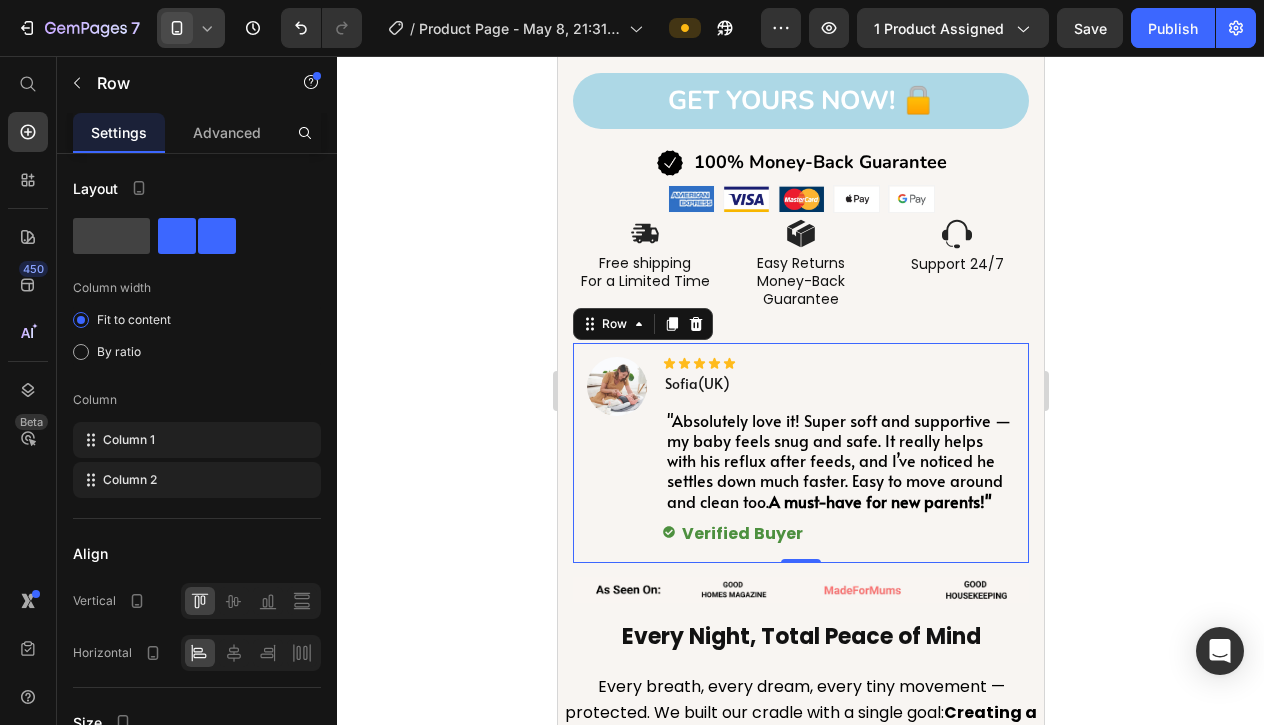 click on "Image Icon Icon Icon Icon Icon Icon List [FIRST] ([COUNTRY]) Text Block "Absolutely love it! Super soft and supportive — my baby feels snug and safe. It really helps with his reflux after feeds, and I’ve noticed he settles down much faster. Easy to move around and clean too. A must-have for new parents!" Text Block Verified Buyer Item List Row 0" at bounding box center (800, 453) 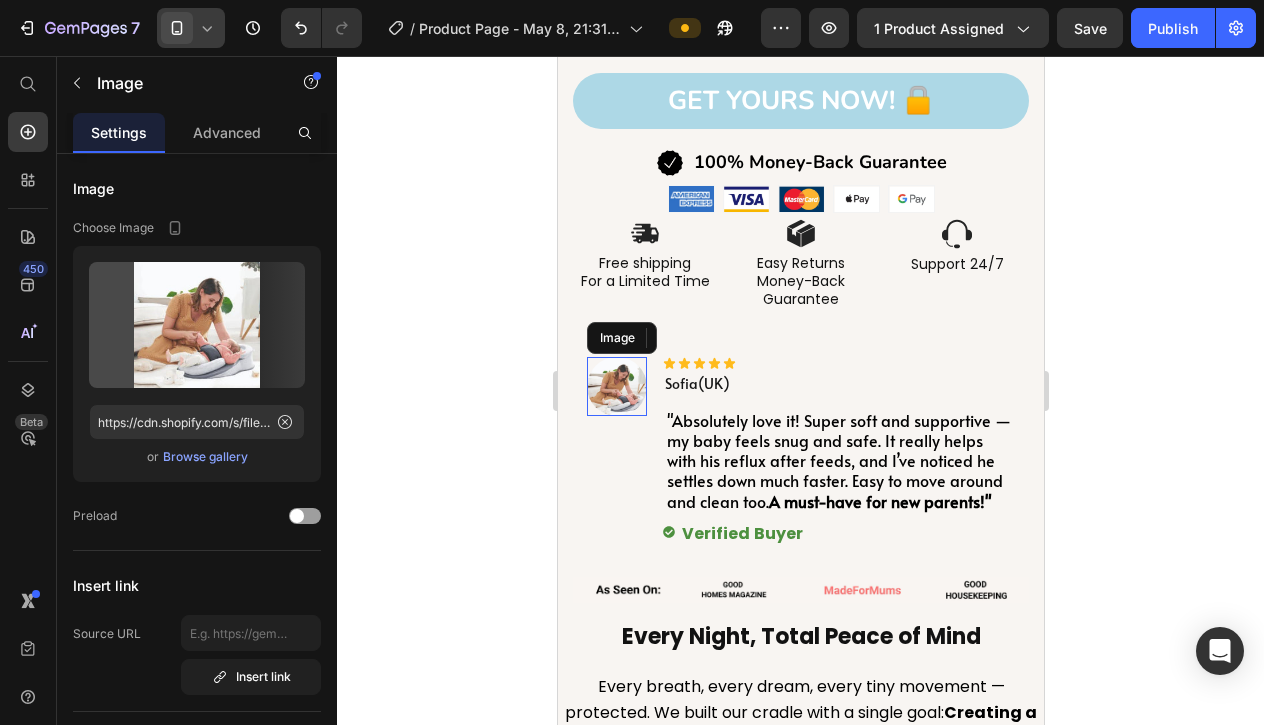 click at bounding box center [616, 387] 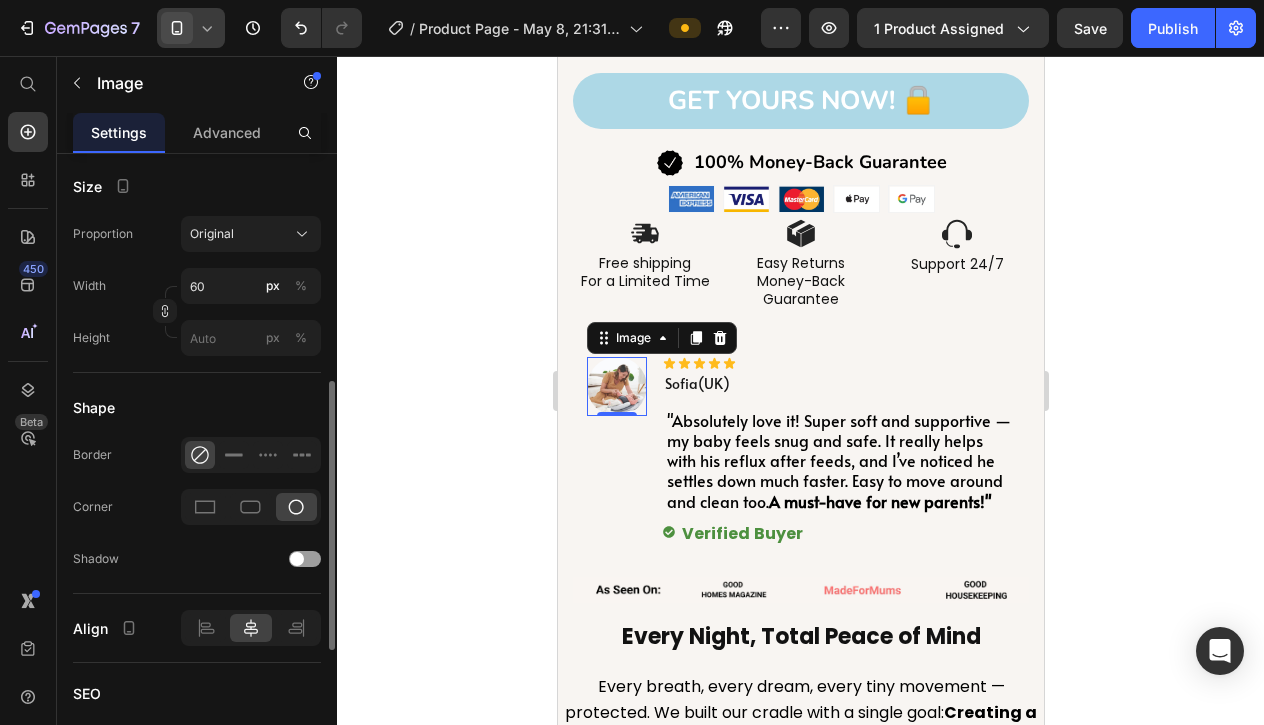 scroll, scrollTop: 561, scrollLeft: 0, axis: vertical 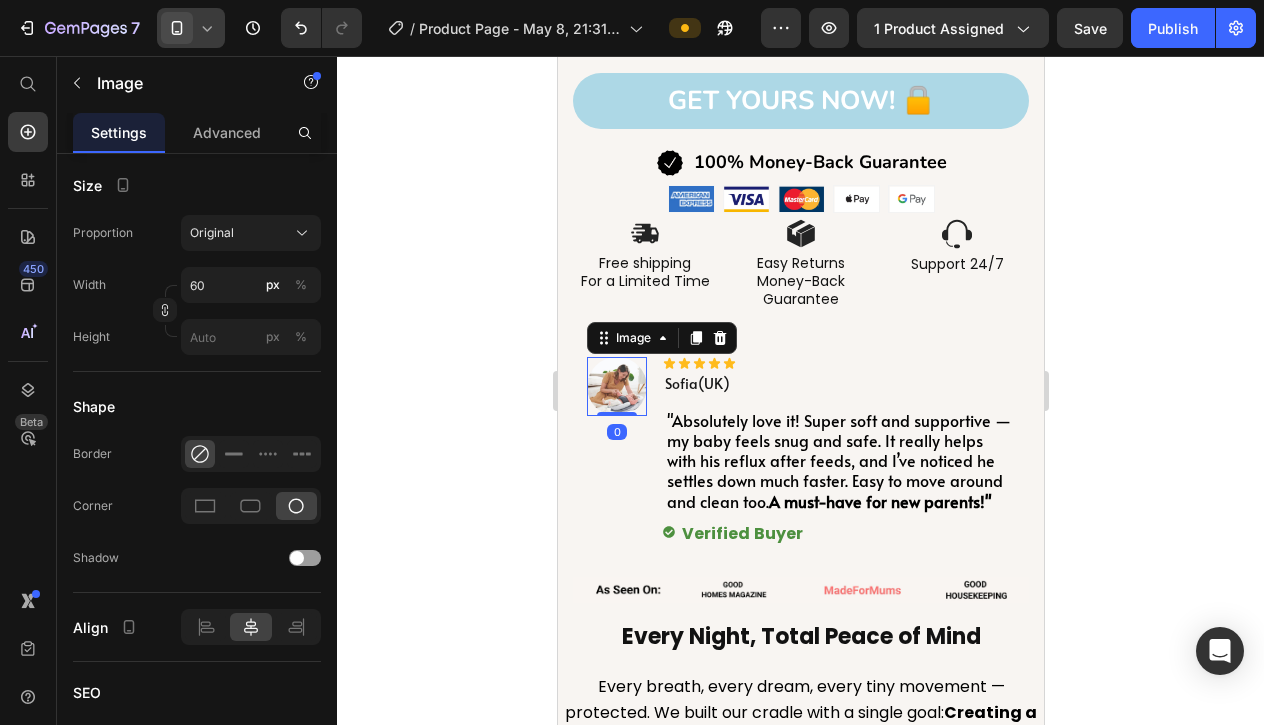 drag, startPoint x: 623, startPoint y: 405, endPoint x: 622, endPoint y: 386, distance: 19.026299 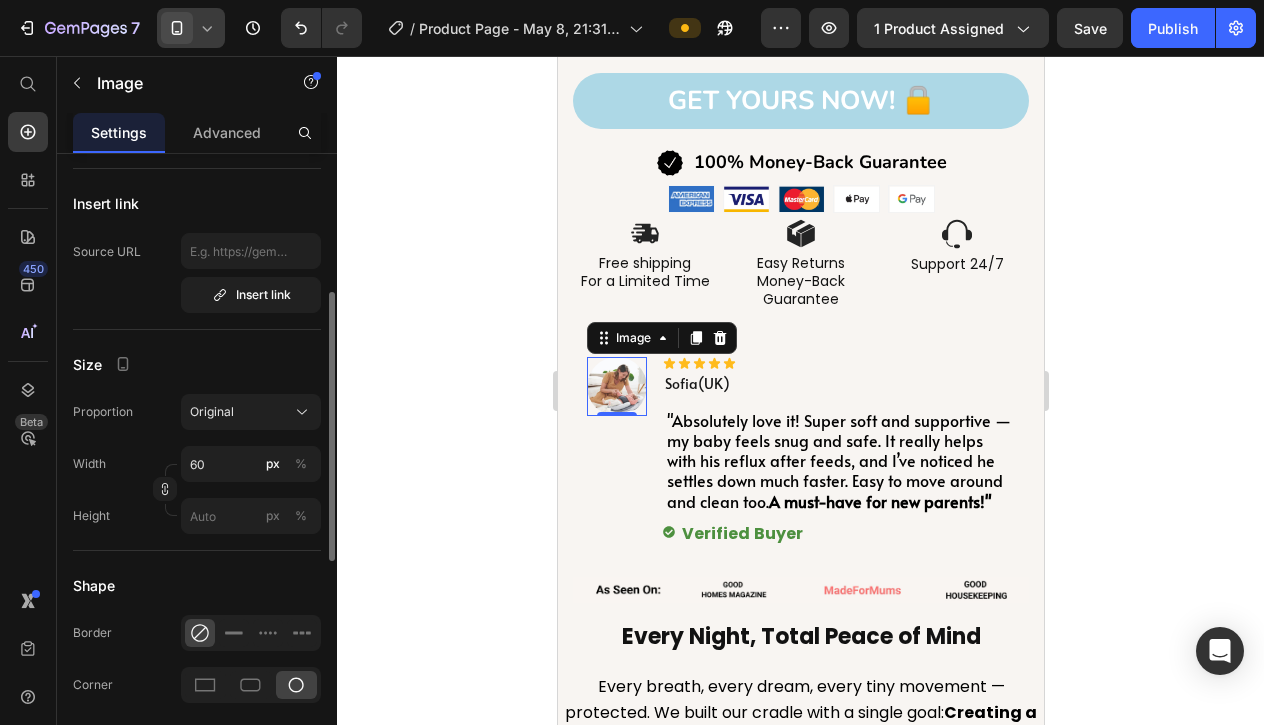 scroll, scrollTop: 338, scrollLeft: 0, axis: vertical 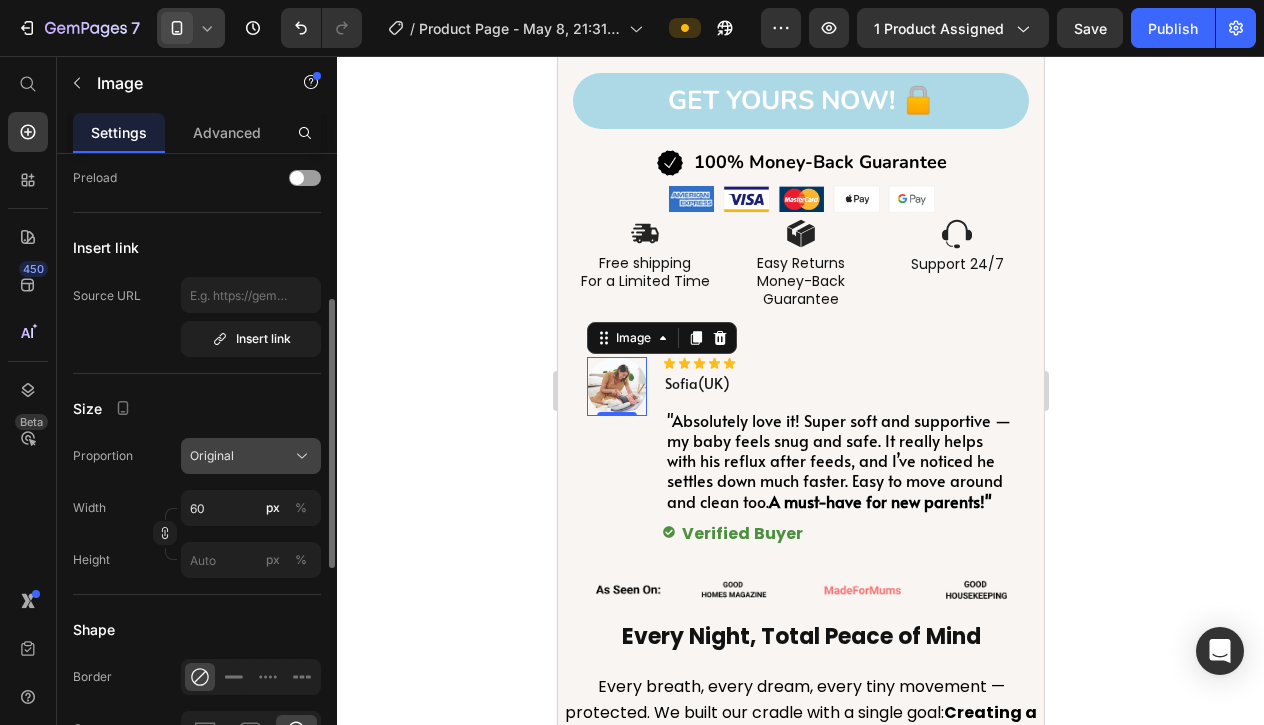 click on "Original" 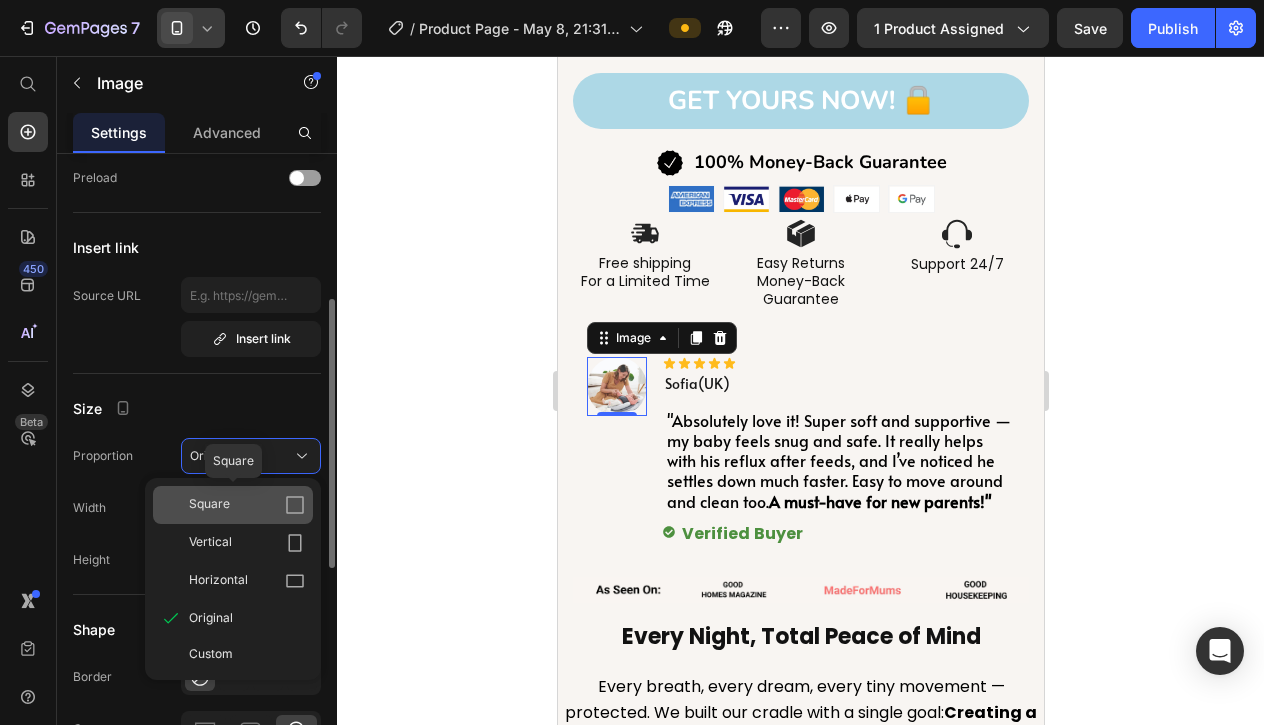 click on "Square" at bounding box center (247, 505) 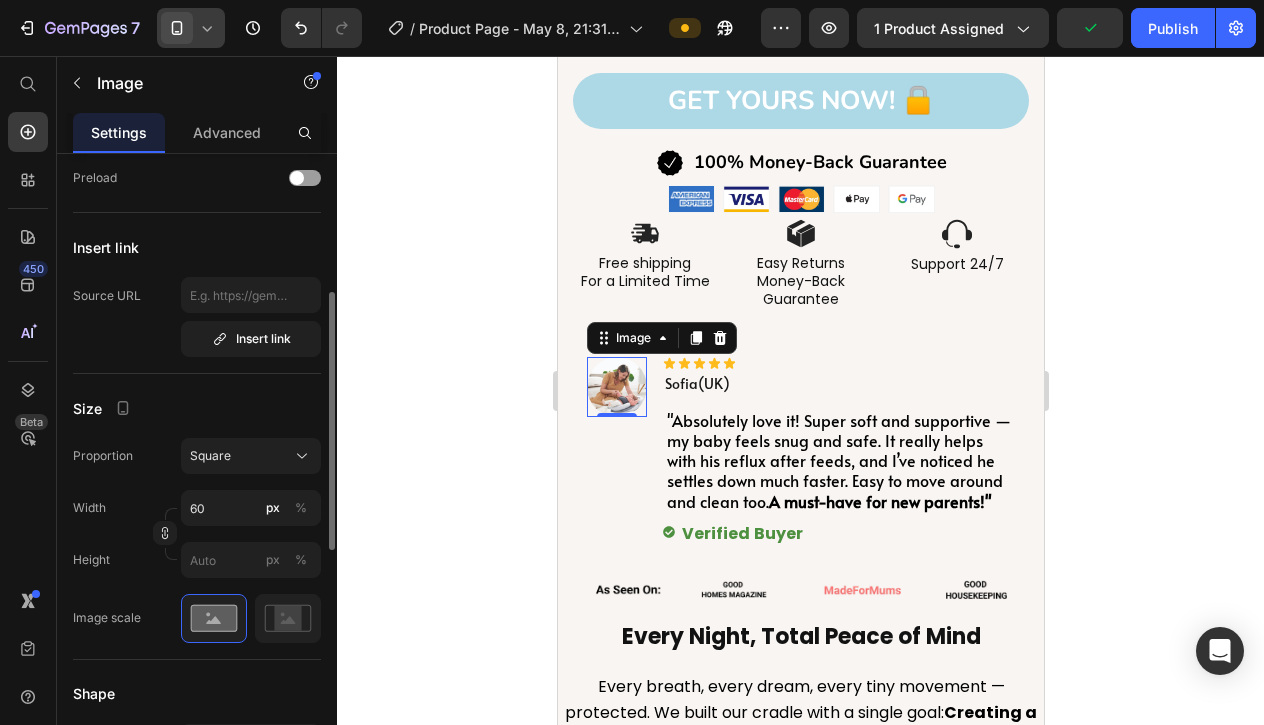 click on "Proportion Square Width 60 px % Height px %" at bounding box center (197, 508) 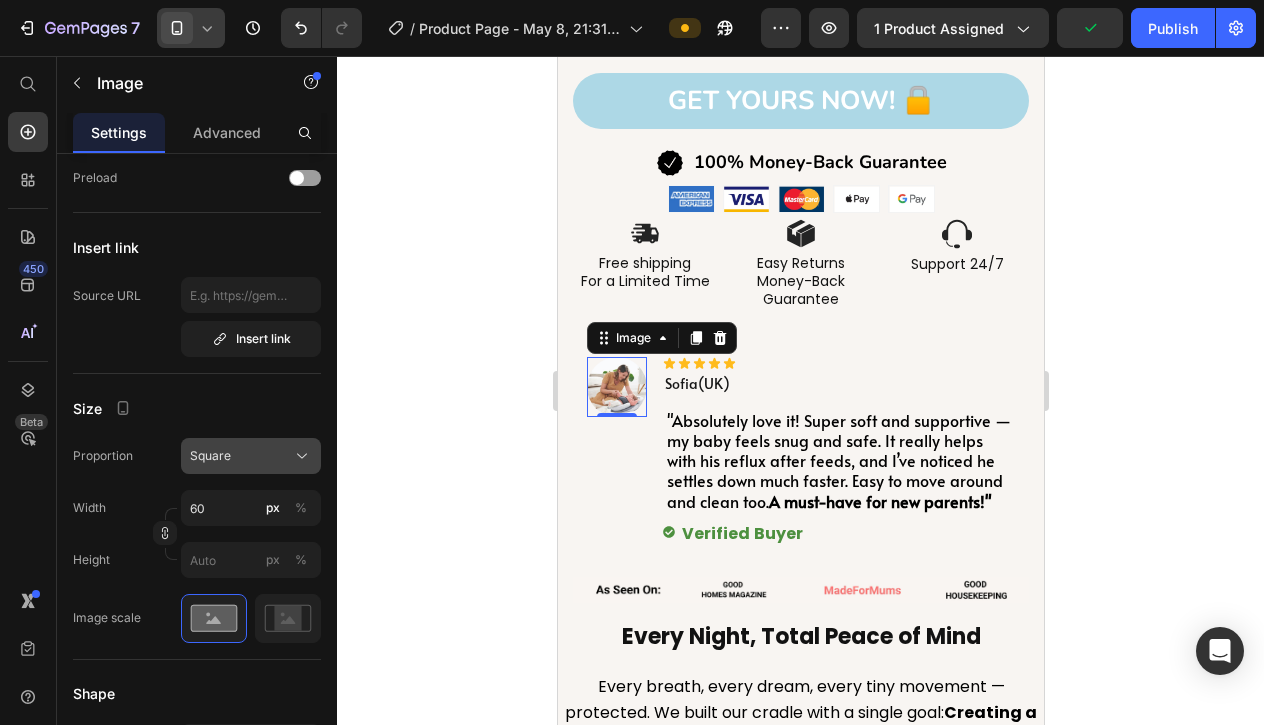 click on "Square" 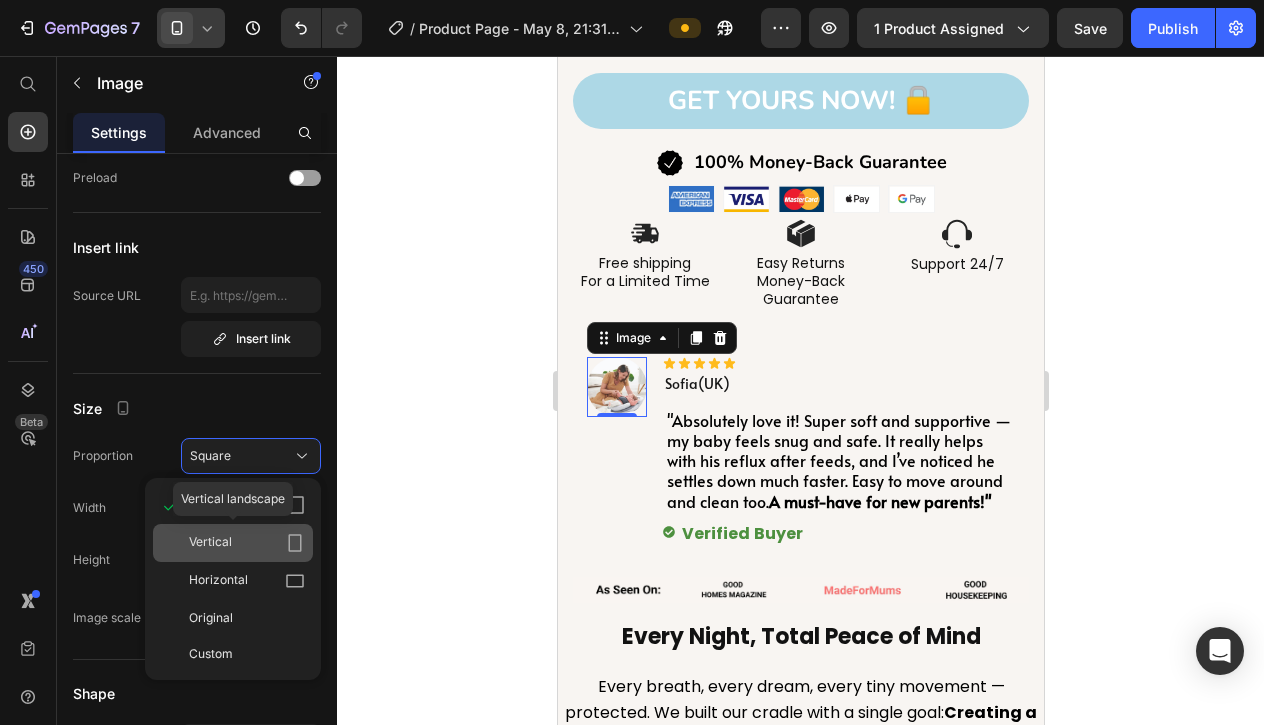 click on "Vertical" at bounding box center (247, 543) 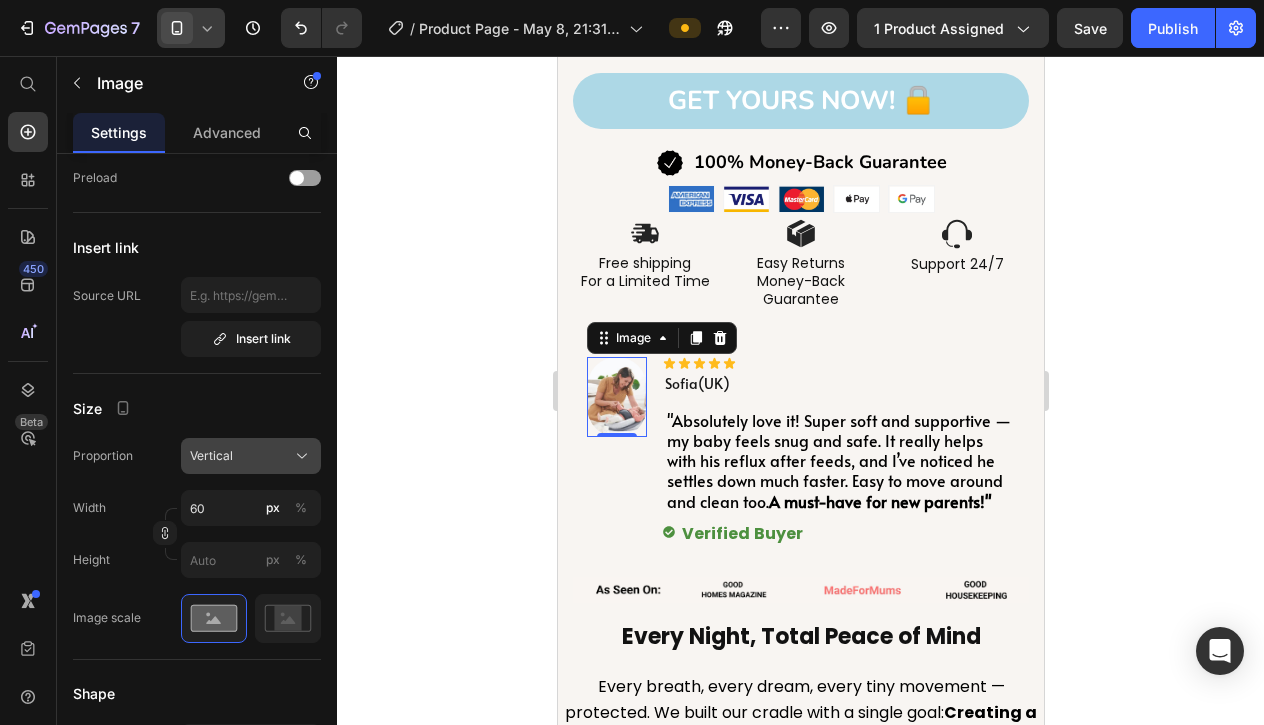 click on "Vertical" 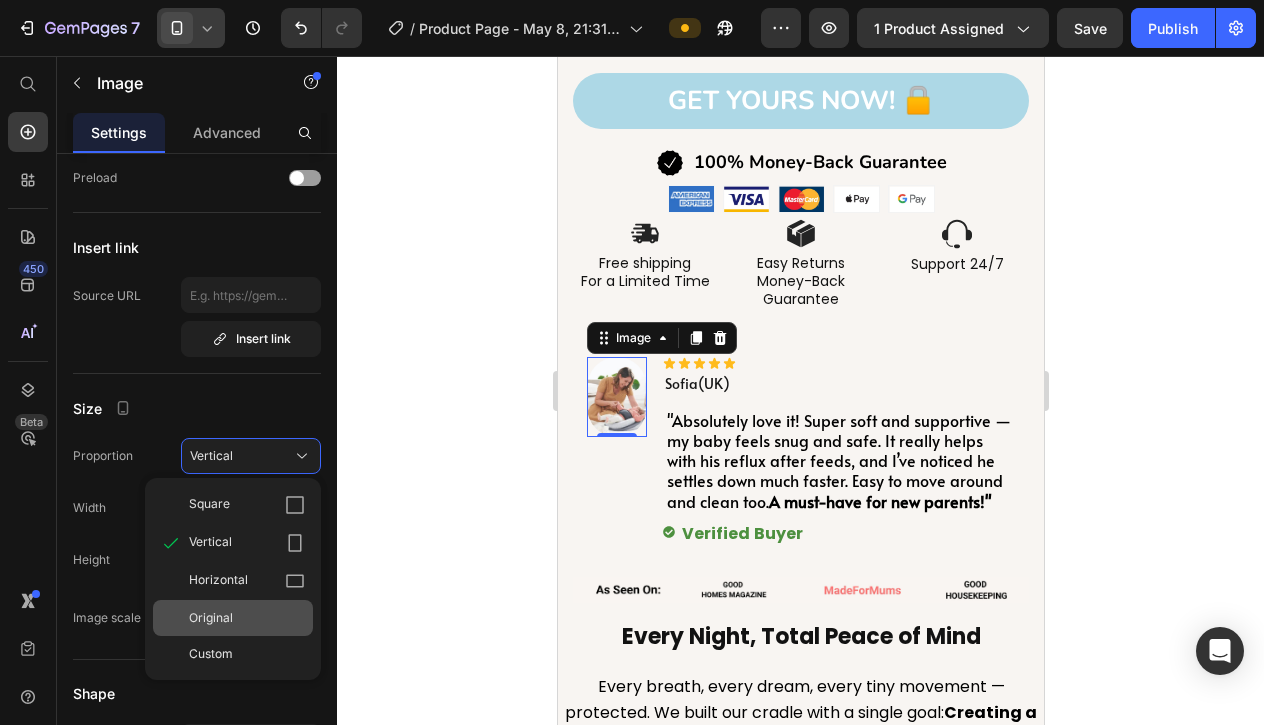 click on "Original" at bounding box center [247, 618] 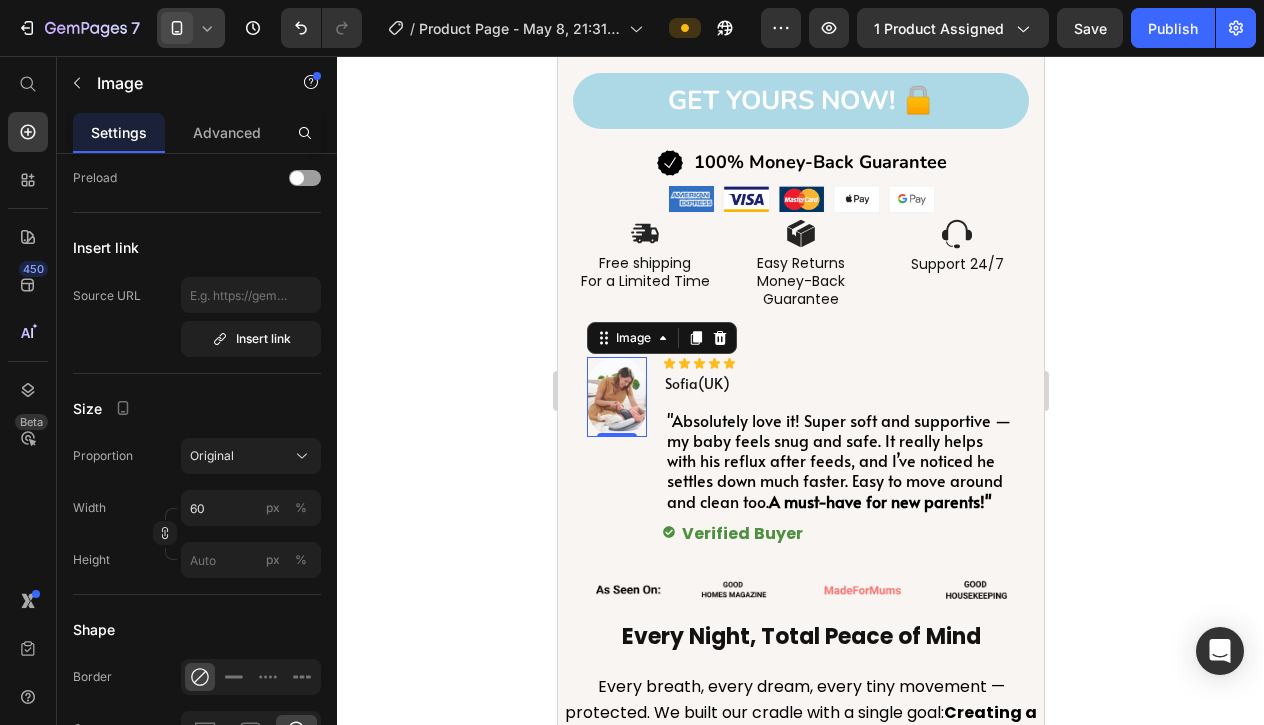 type 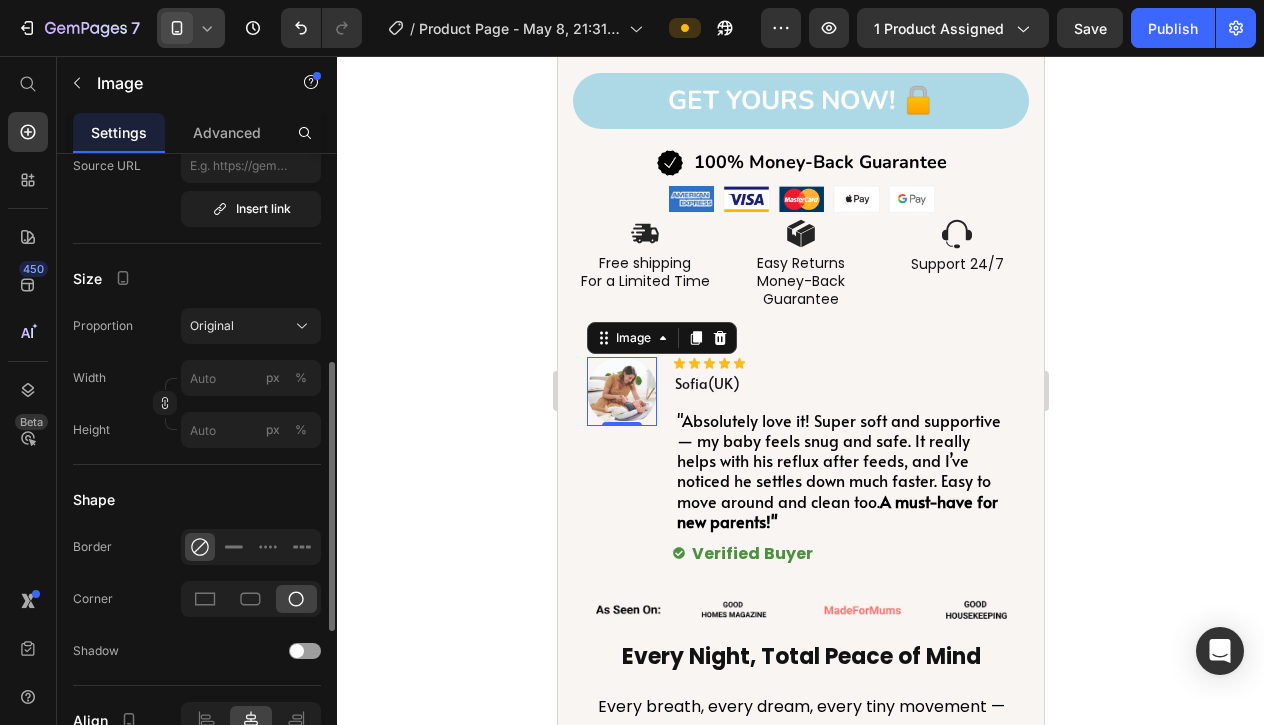 scroll, scrollTop: 473, scrollLeft: 0, axis: vertical 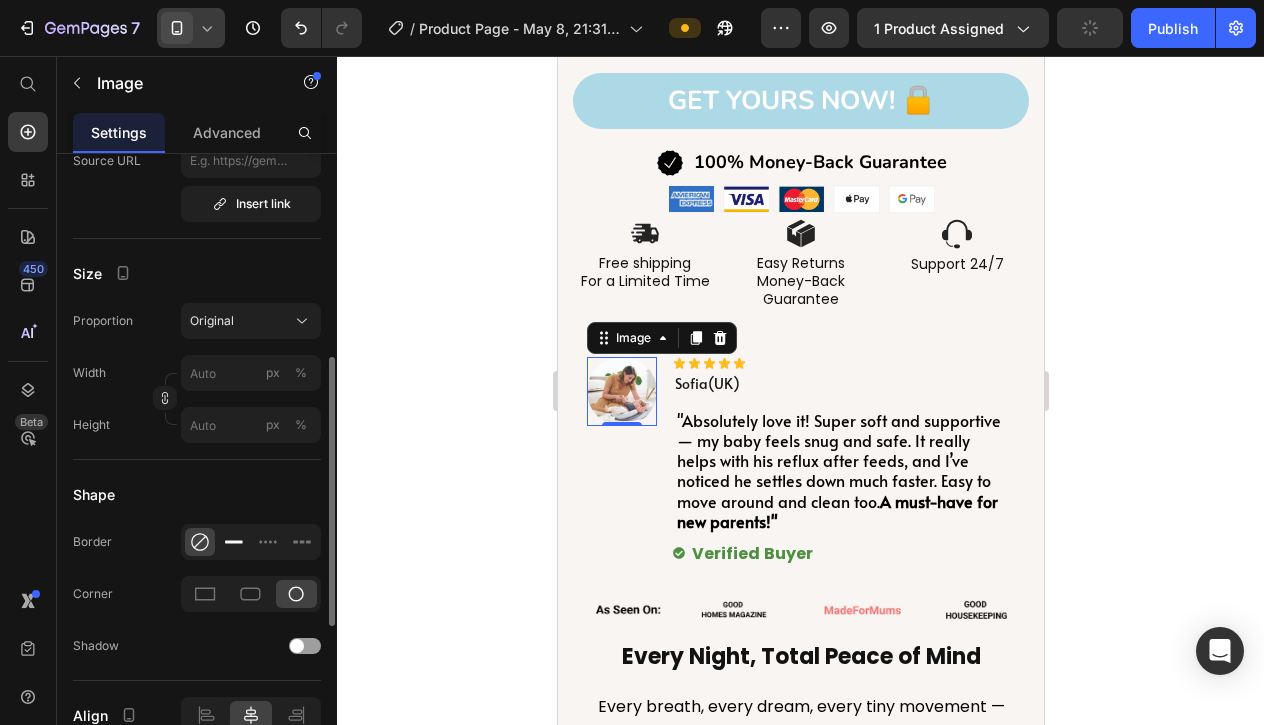 click 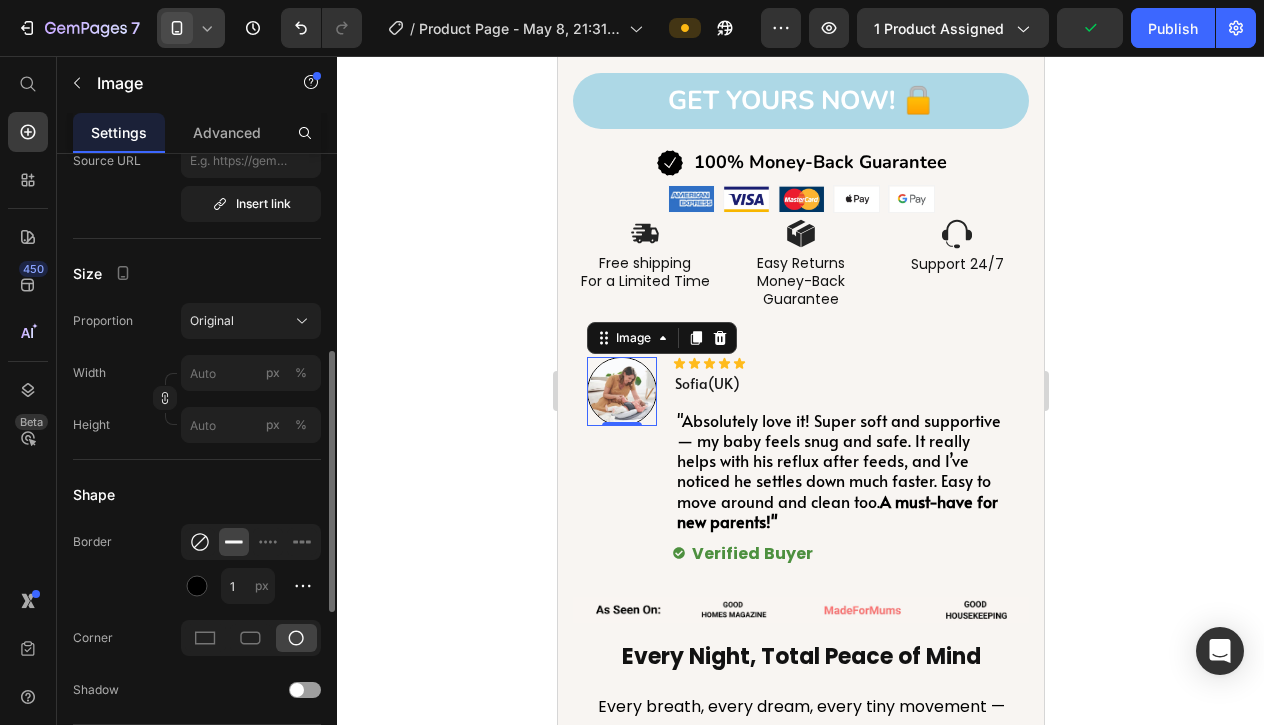 click 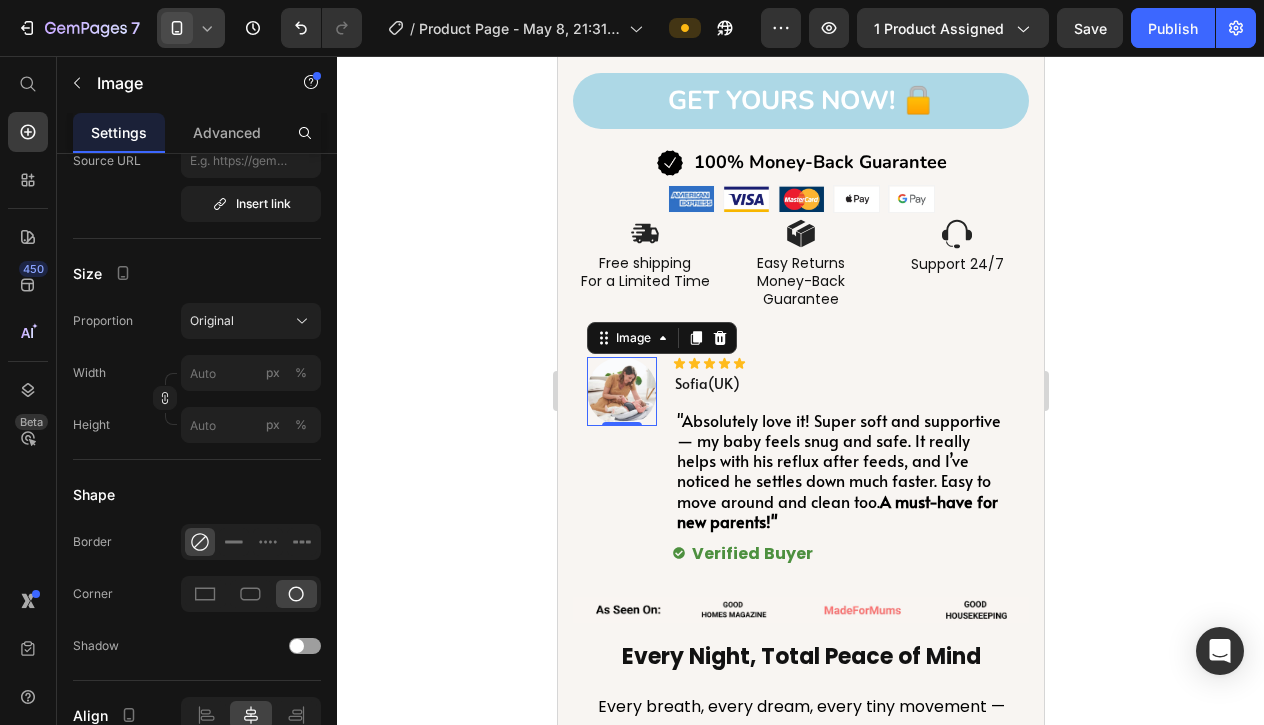 click 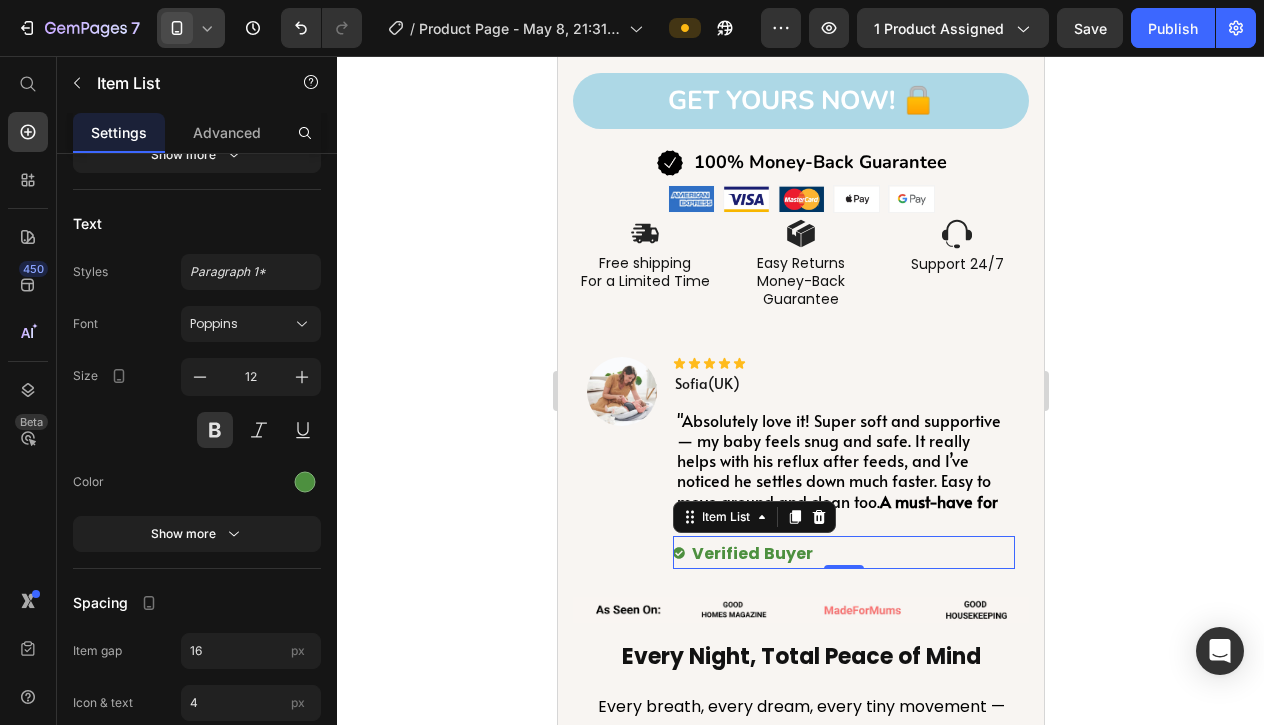 scroll, scrollTop: 0, scrollLeft: 0, axis: both 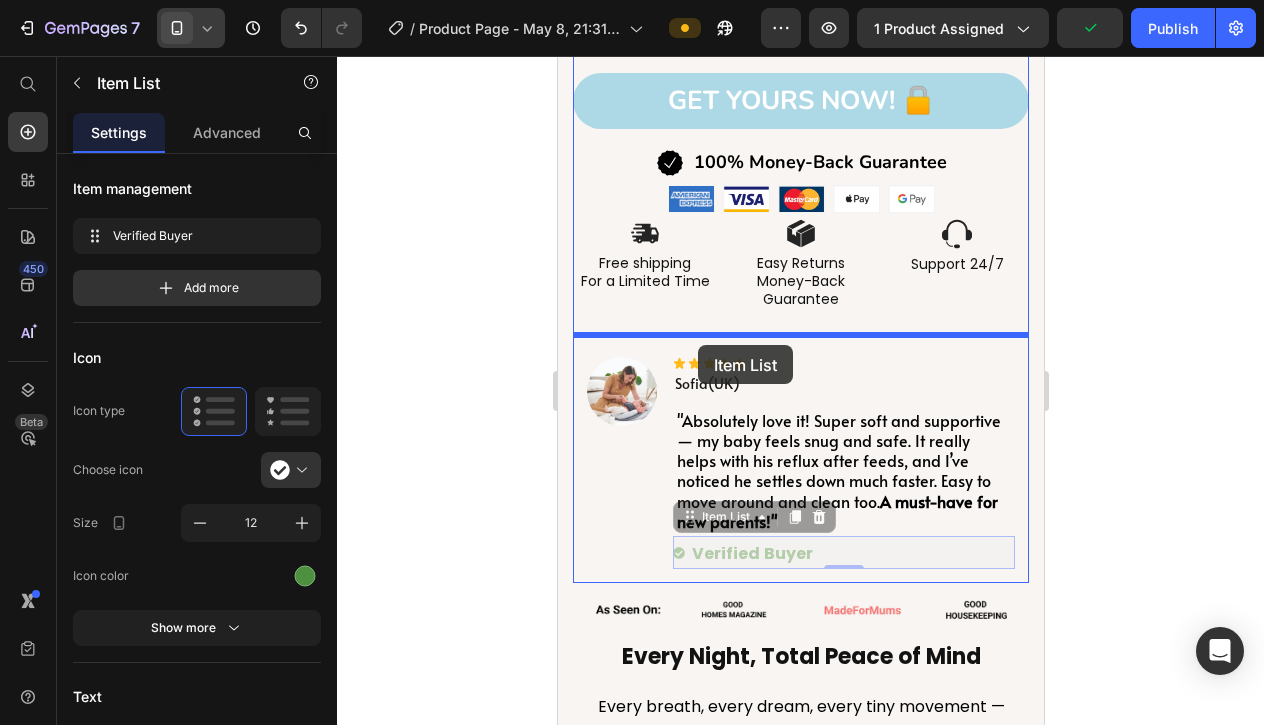 drag, startPoint x: 728, startPoint y: 510, endPoint x: 697, endPoint y: 345, distance: 167.88687 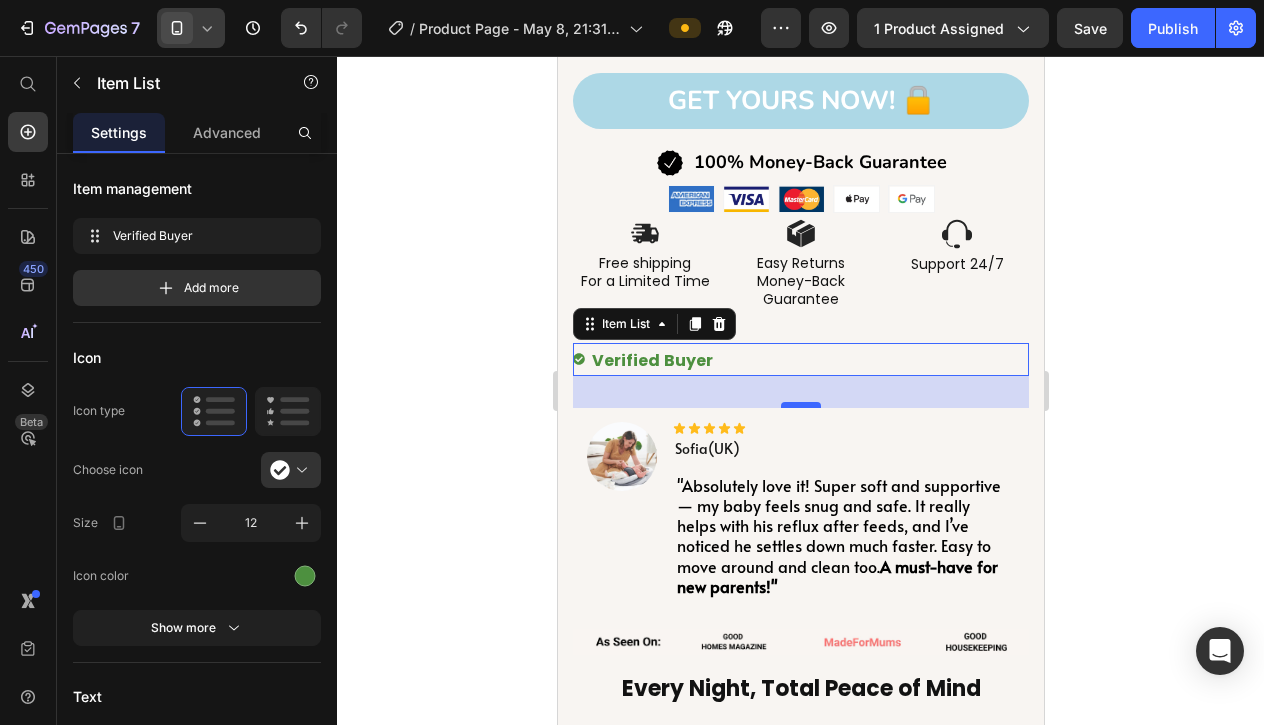 click at bounding box center (800, 405) 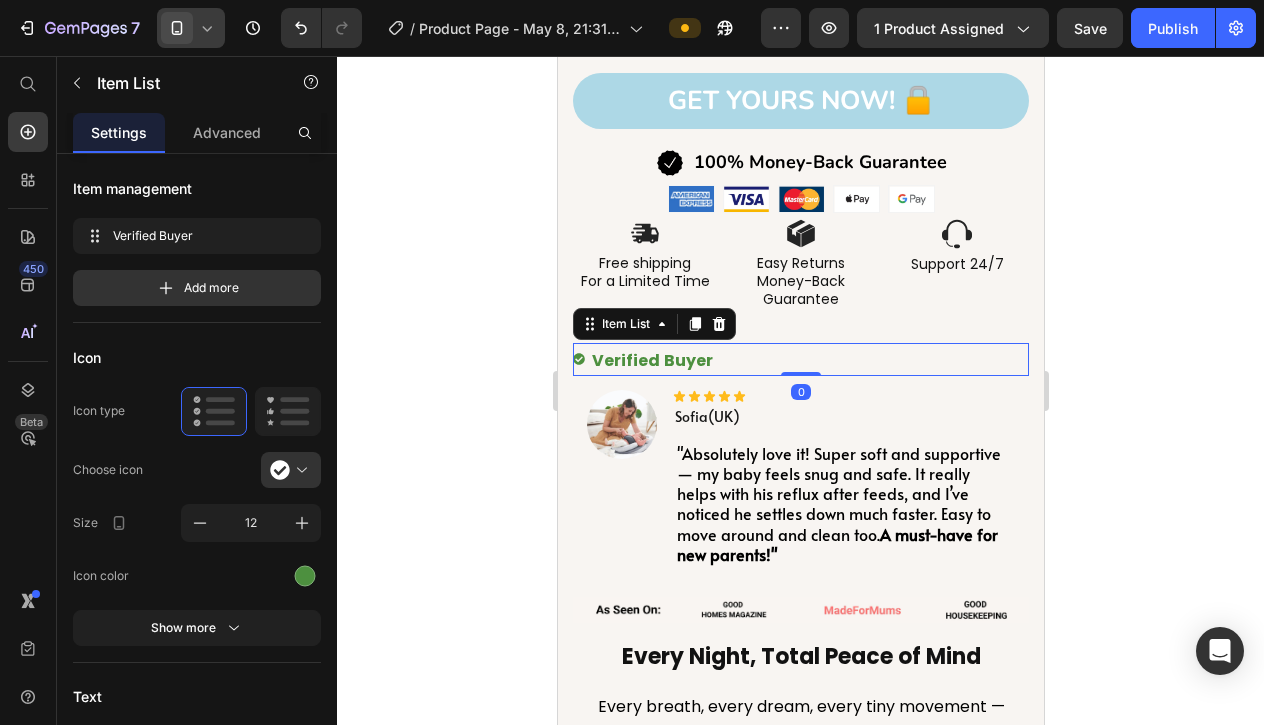 drag, startPoint x: 804, startPoint y: 400, endPoint x: 810, endPoint y: 347, distance: 53.338543 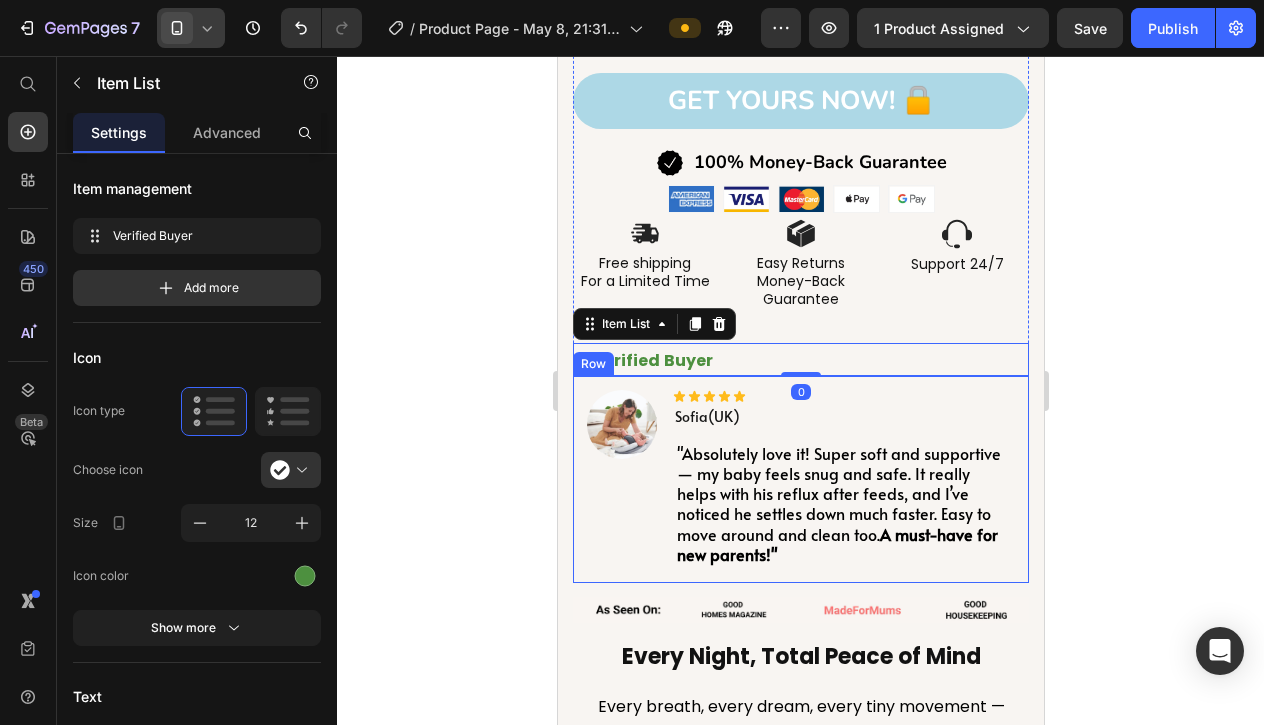 click 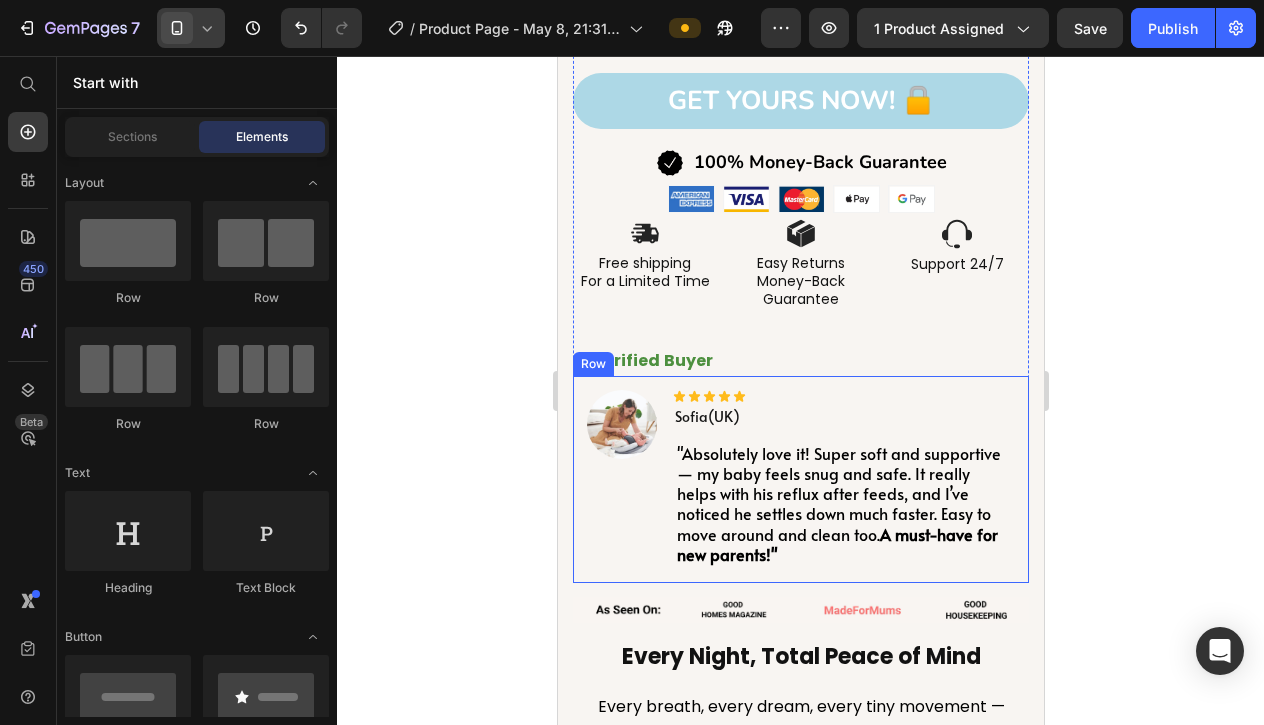 click 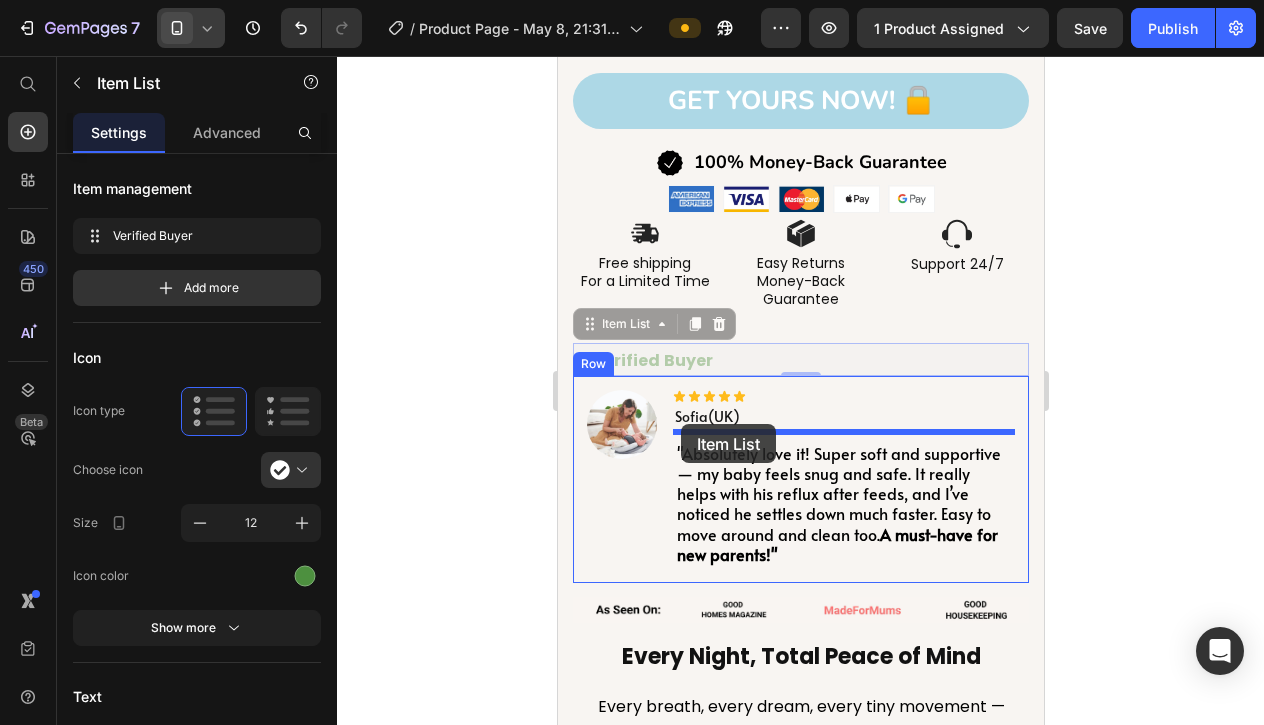 drag, startPoint x: 631, startPoint y: 320, endPoint x: 679, endPoint y: 424, distance: 114.54257 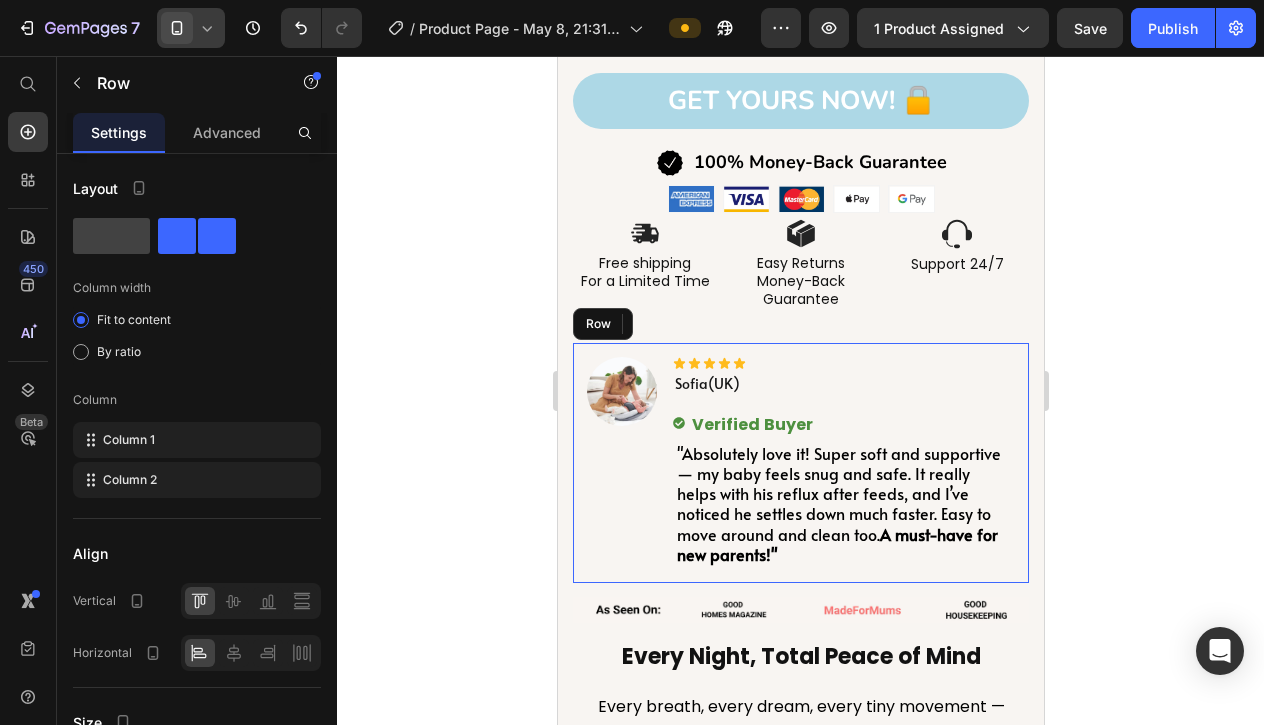click on "Image" at bounding box center [621, 463] 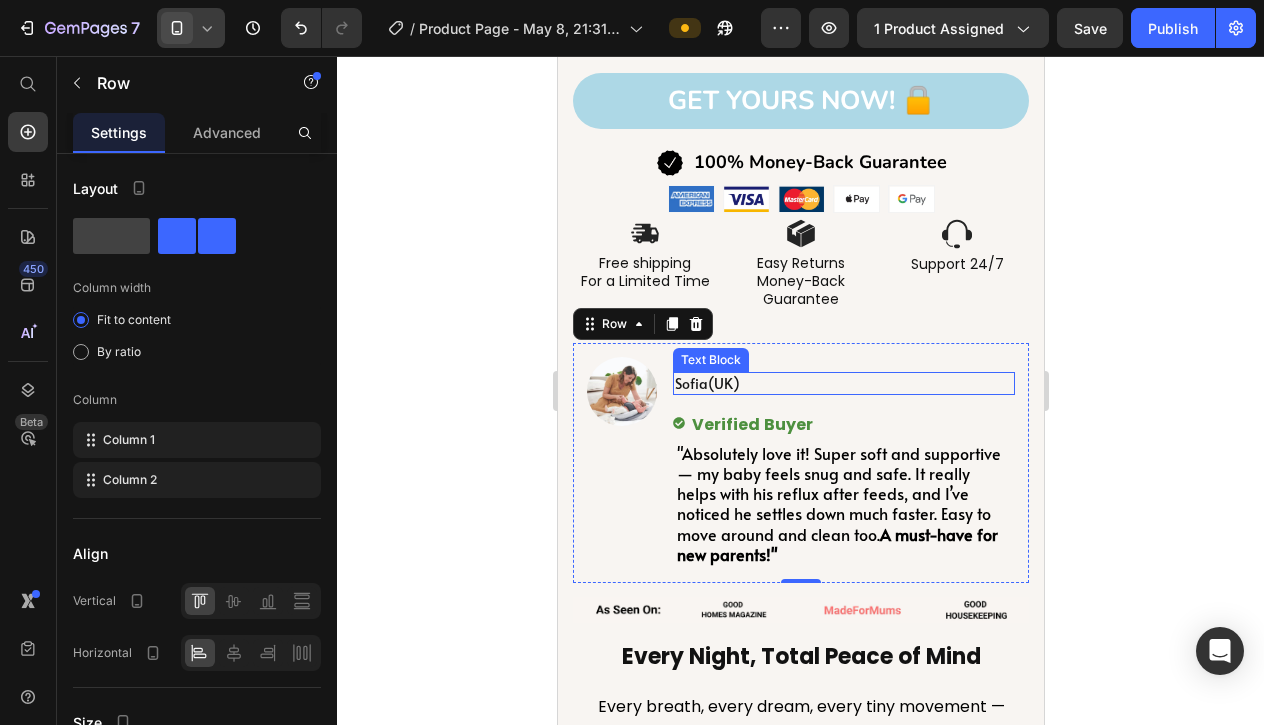 click on "[FIRST] ([COUNTRY])" at bounding box center [843, 383] 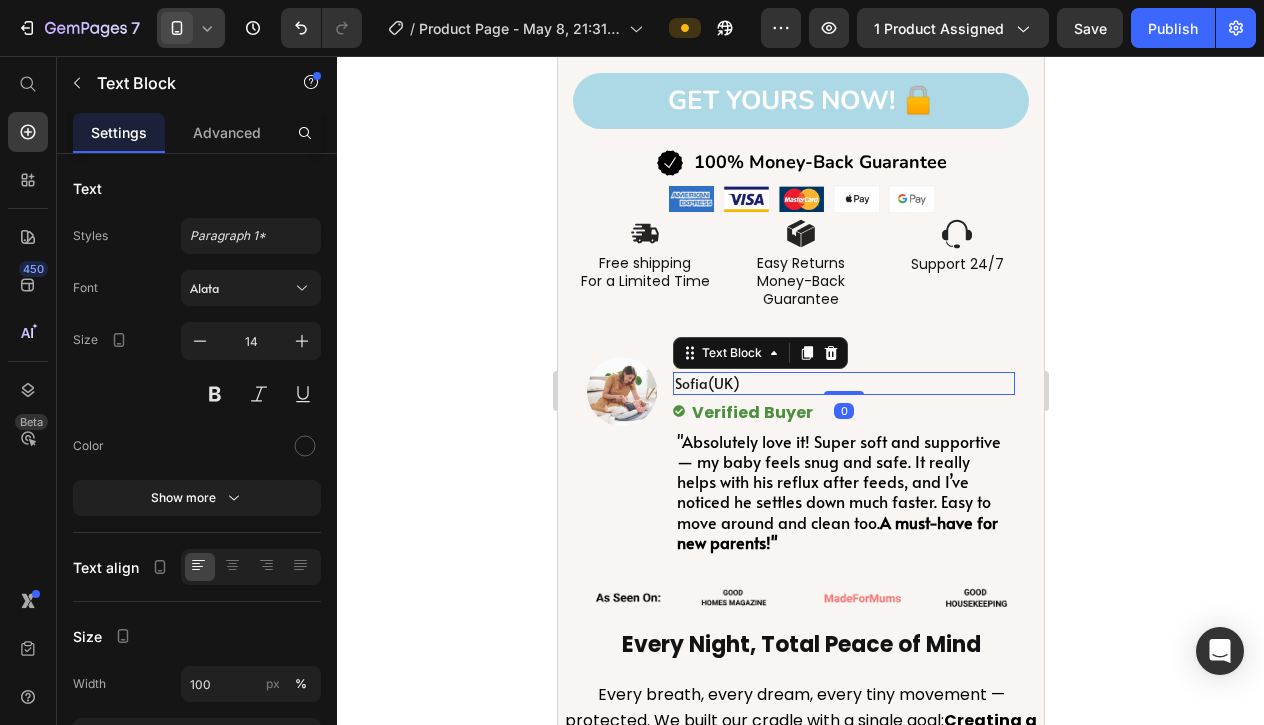drag, startPoint x: 849, startPoint y: 399, endPoint x: 849, endPoint y: 376, distance: 23 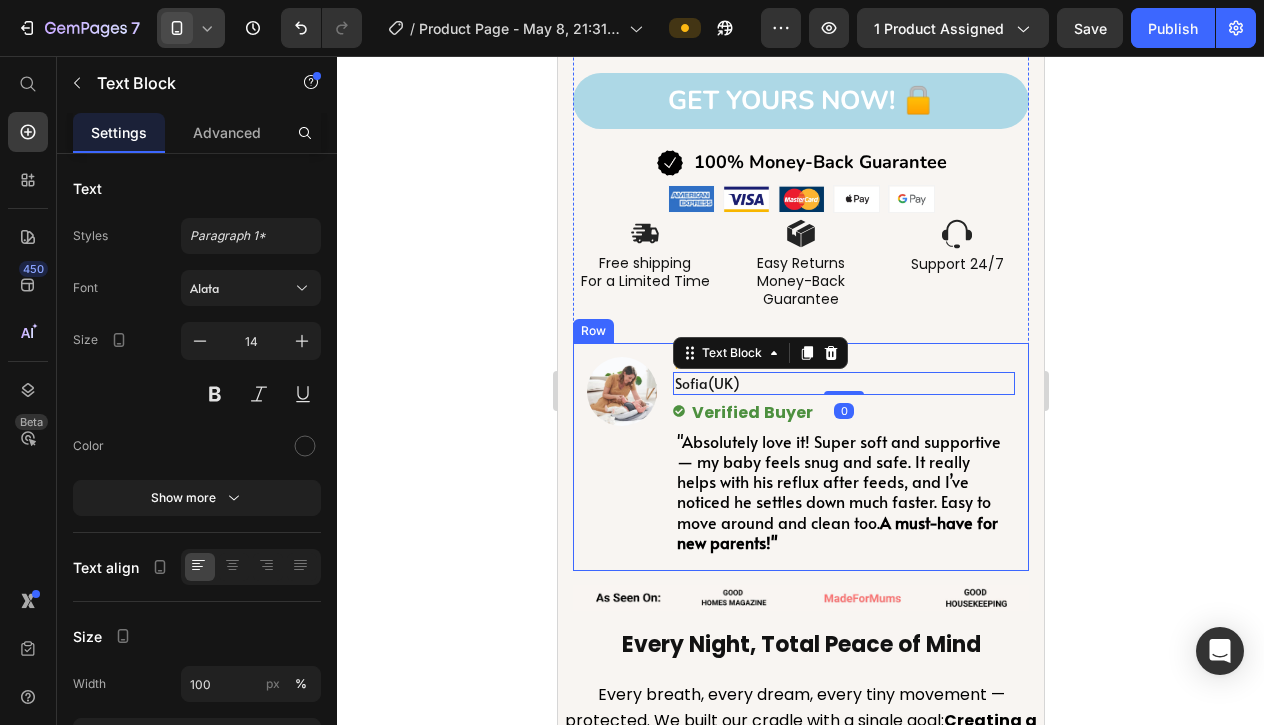 click on "Image Icon Icon Icon Icon Icon Icon List [FIRST] ([COUNTRY]) Text Block 0 Verified Buyer Item List "Absolutely love it! Super soft and supportive — my baby feels snug and safe. It really helps with his reflux after feeds, and I’ve noticed he settles down much faster. Easy to move around and clean too. A must-have for new parents!" Text Block Row" at bounding box center [800, 457] 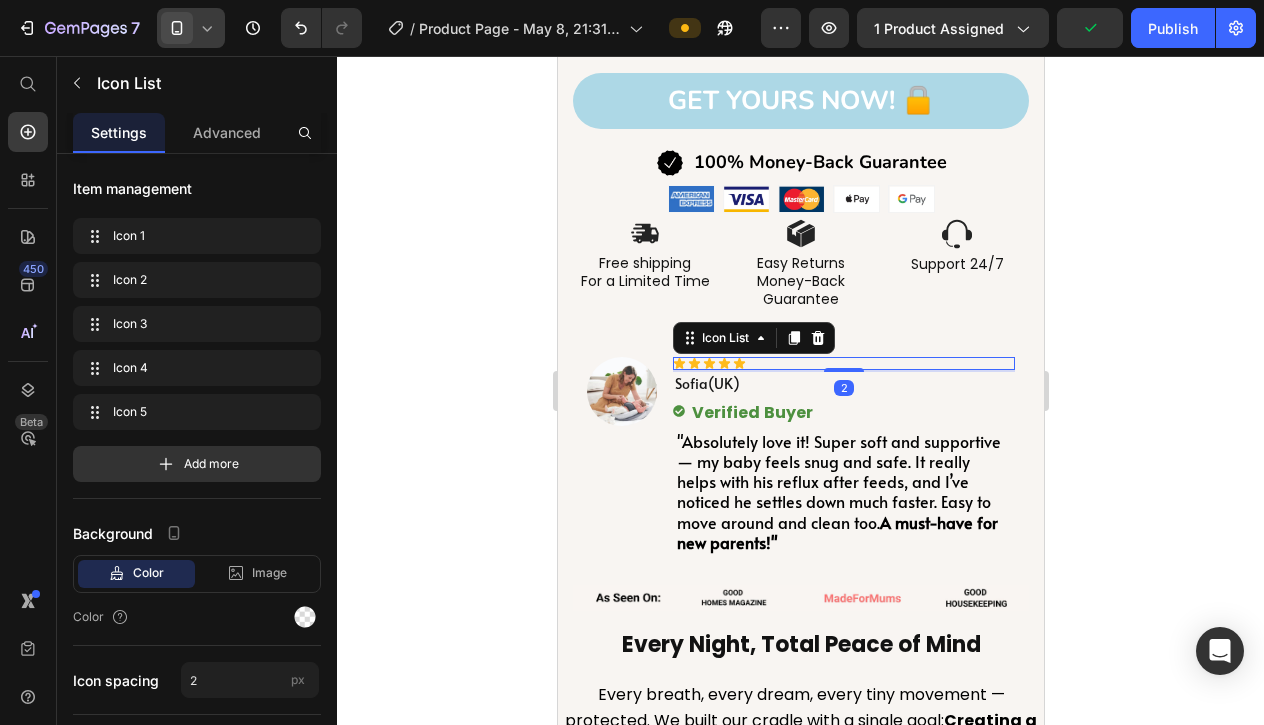 click on "Icon Icon Icon Icon Icon" at bounding box center [843, 363] 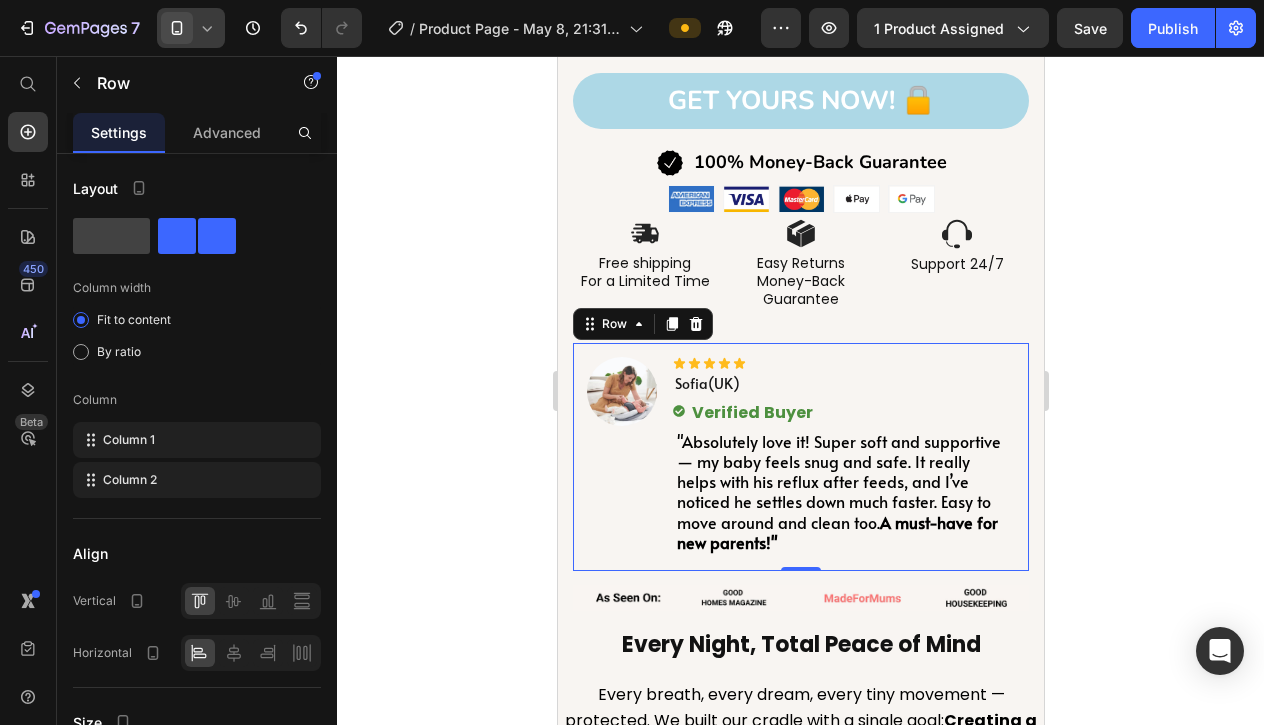 click on "Image" at bounding box center [621, 457] 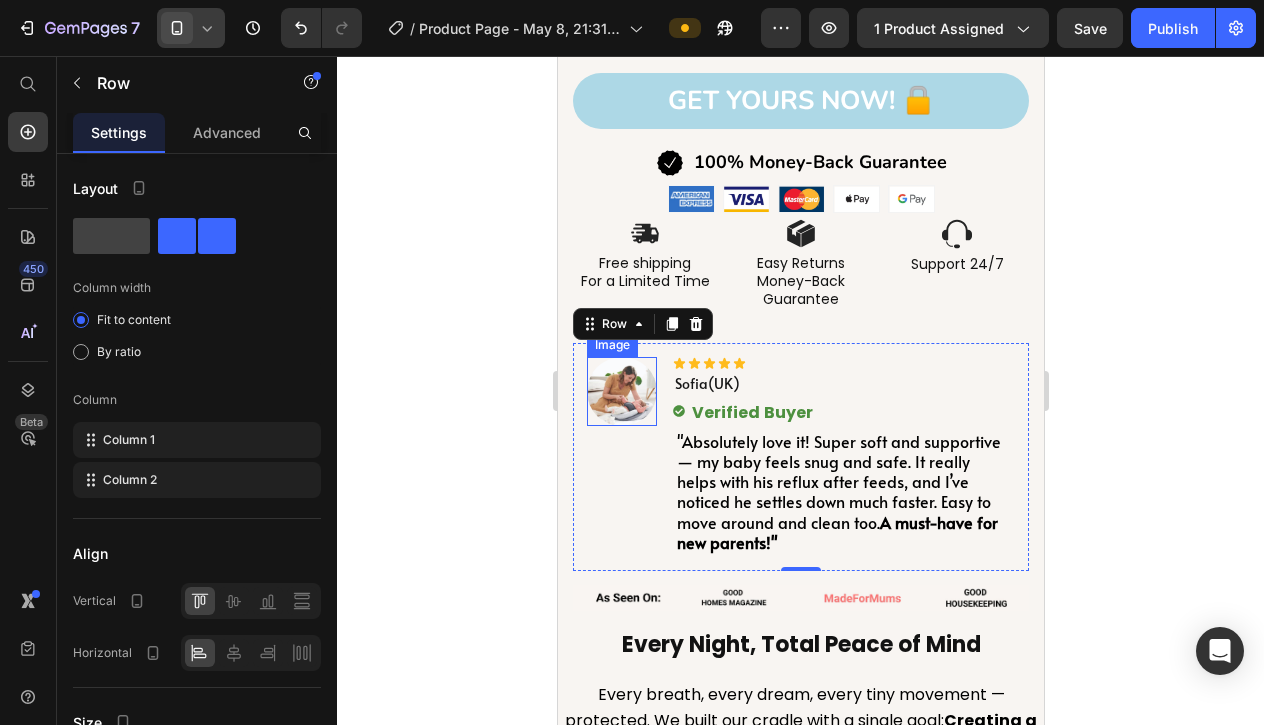 click at bounding box center (621, 392) 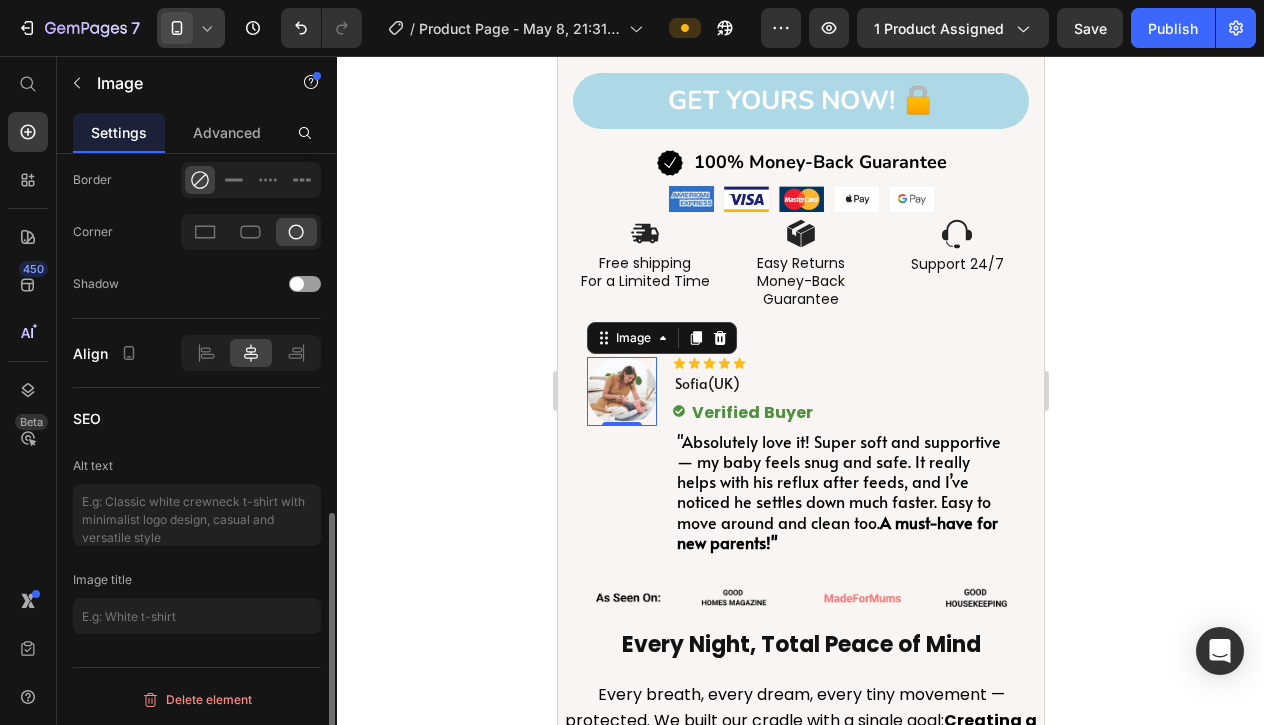 scroll, scrollTop: 0, scrollLeft: 0, axis: both 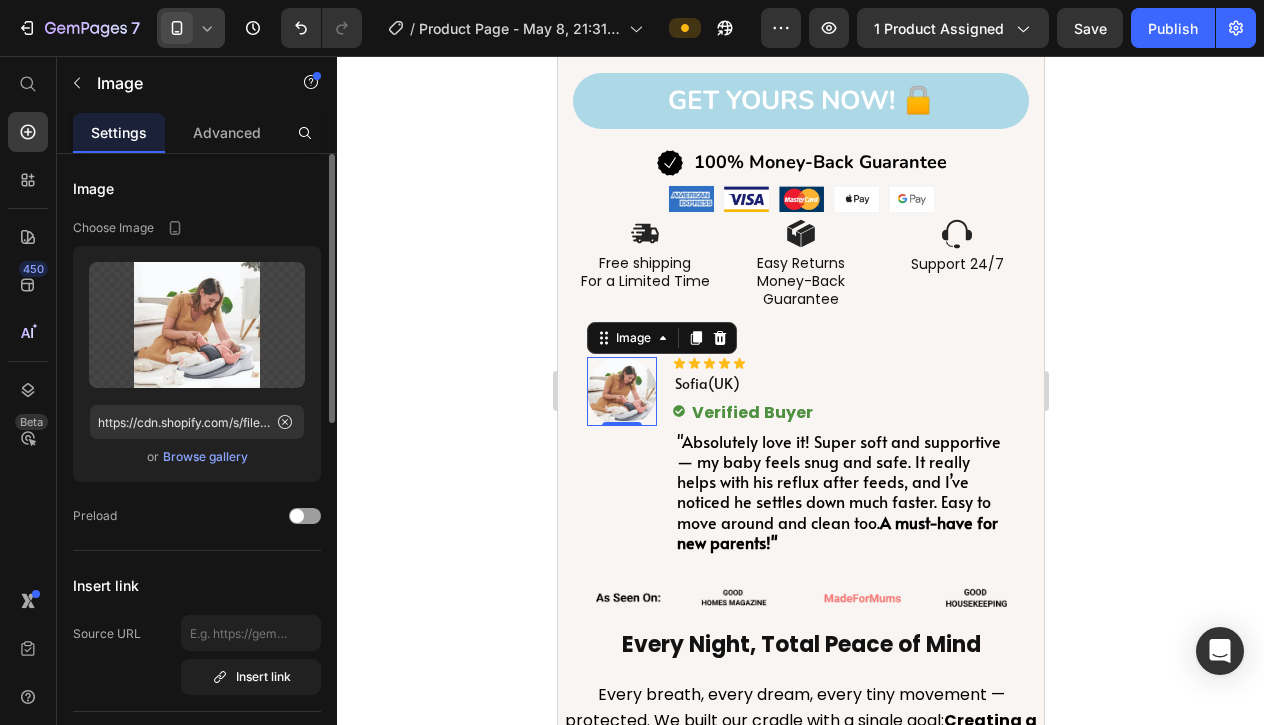click 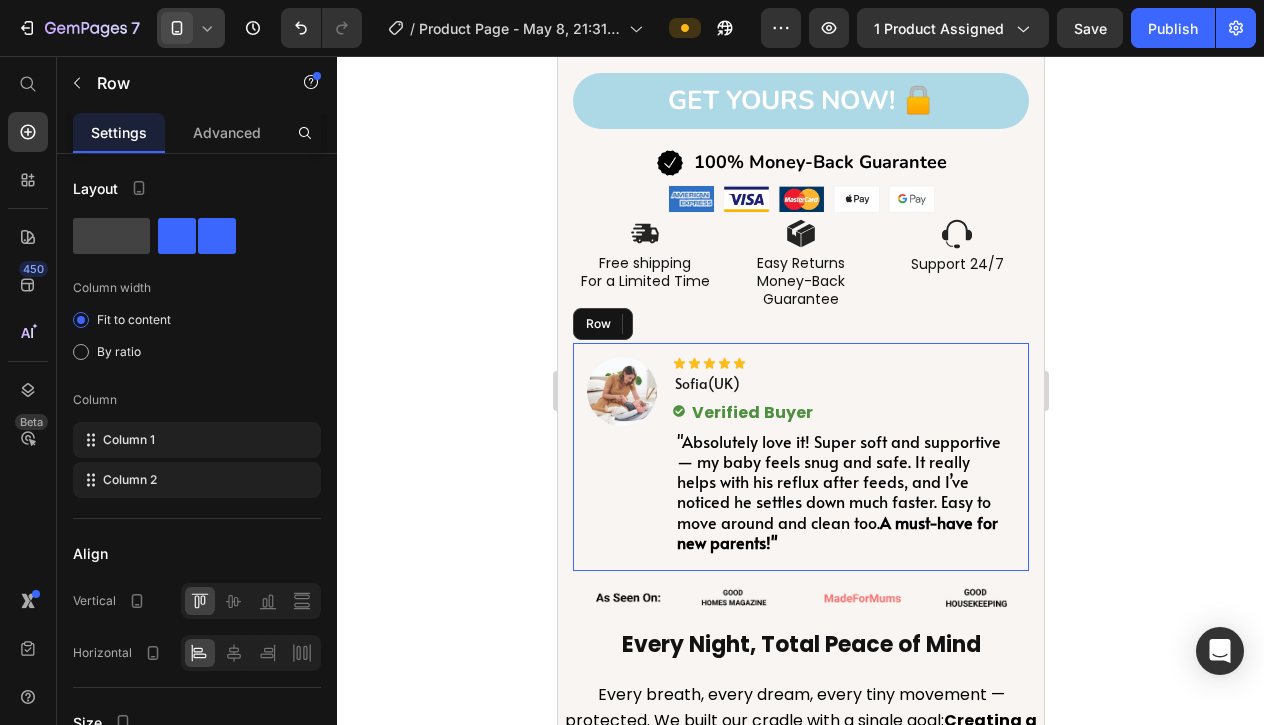 click on "Image" at bounding box center [621, 457] 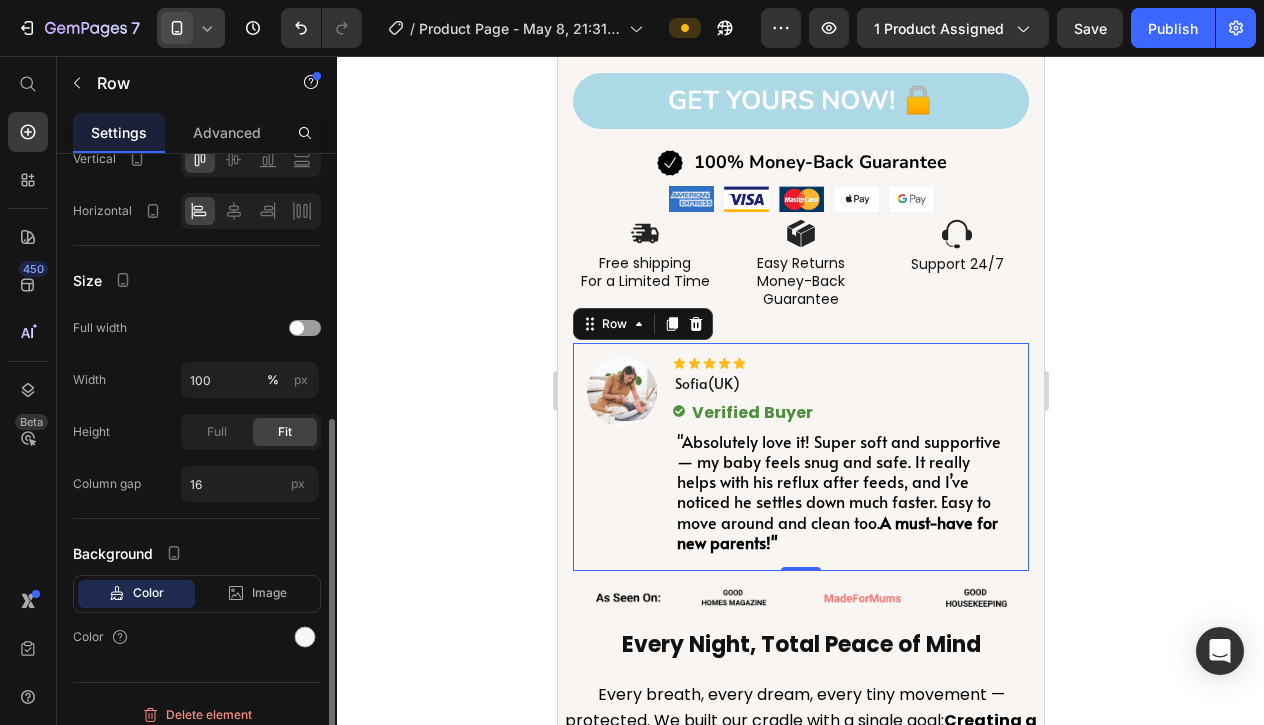 scroll, scrollTop: 457, scrollLeft: 0, axis: vertical 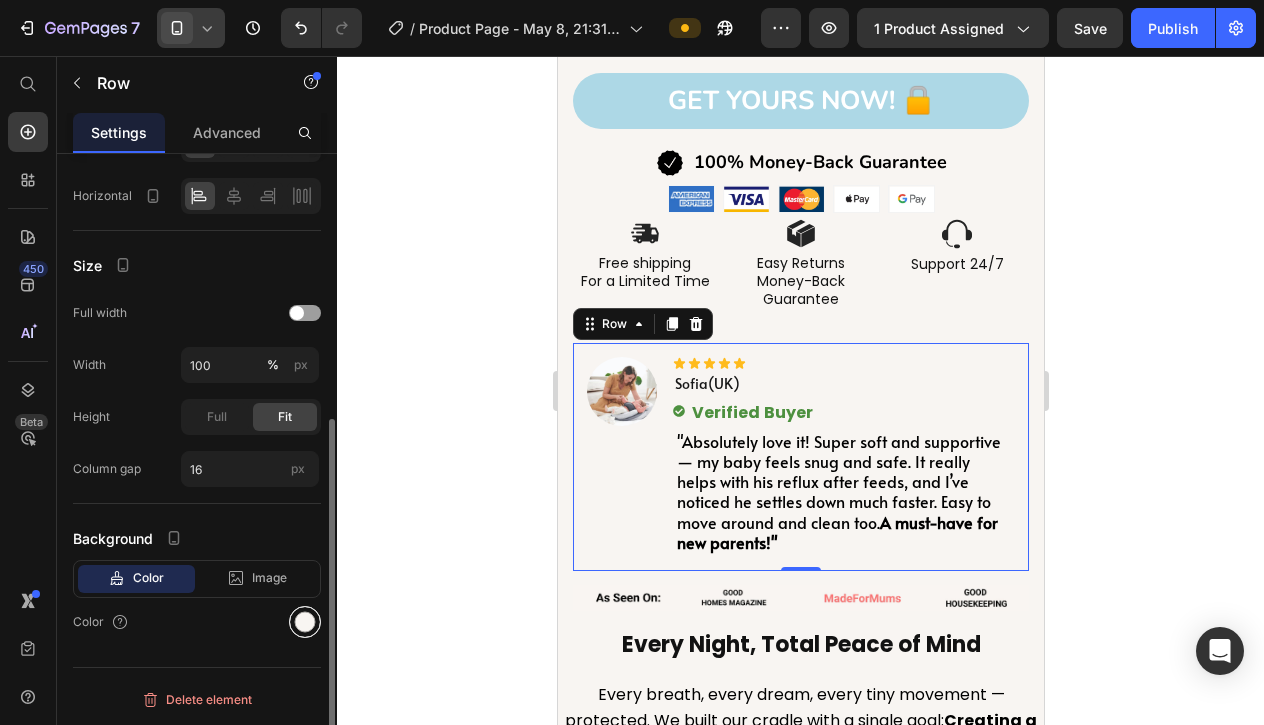 click at bounding box center (305, 622) 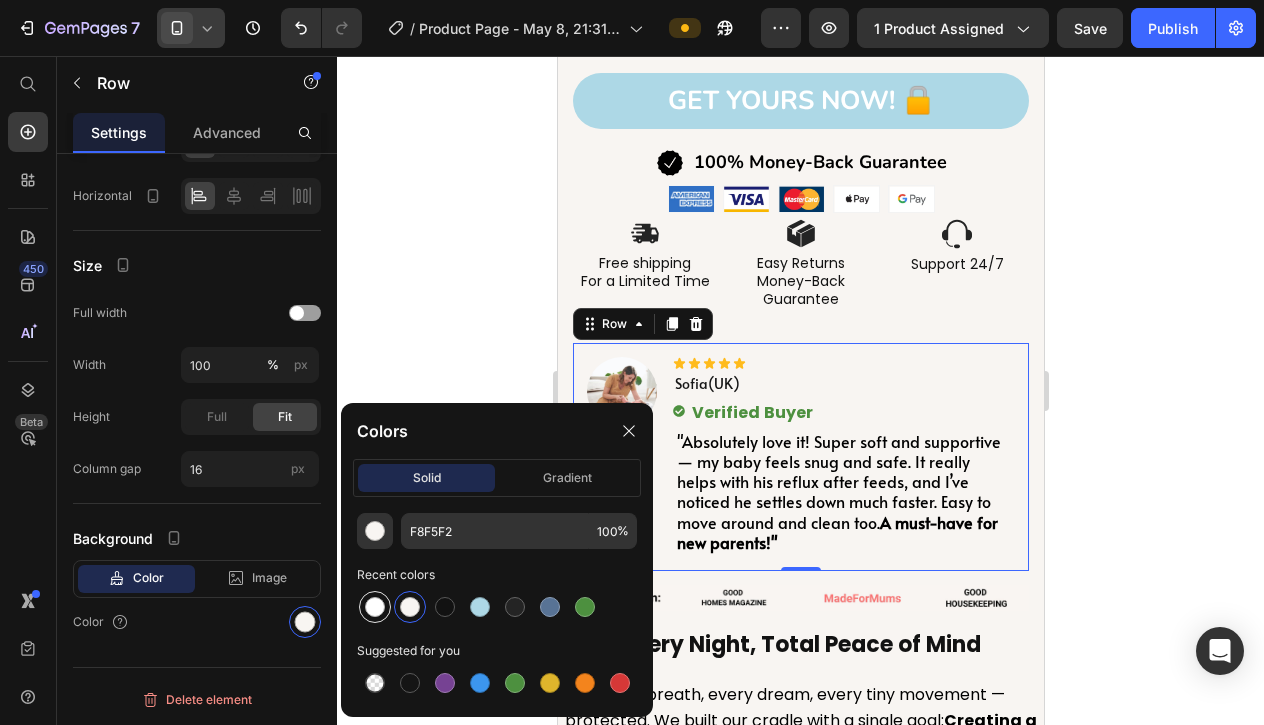 click at bounding box center [375, 607] 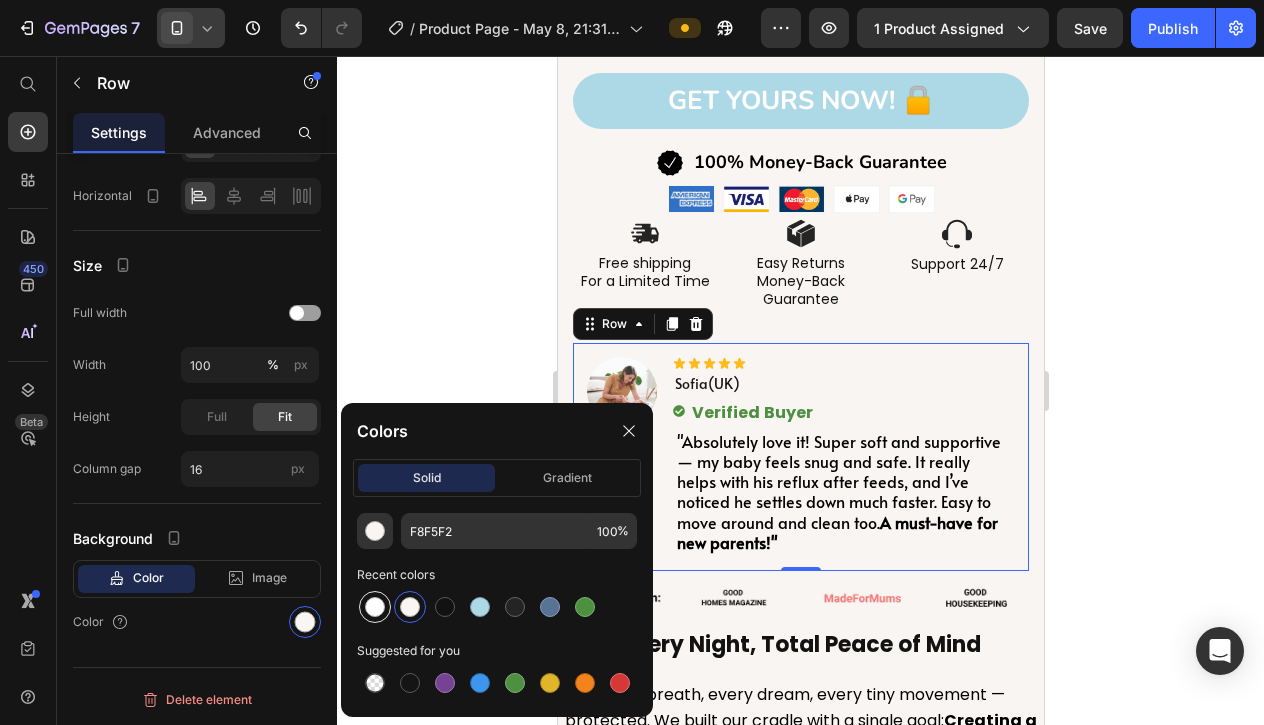 type on "FFFFFF" 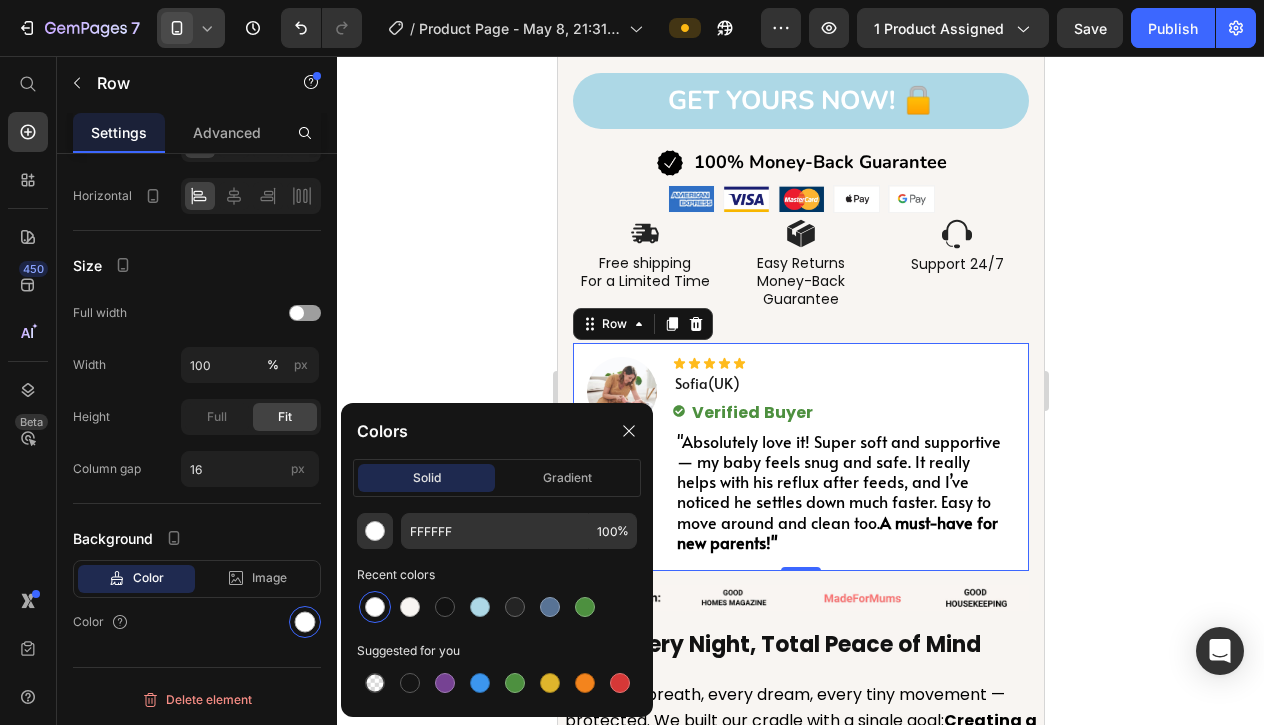 click 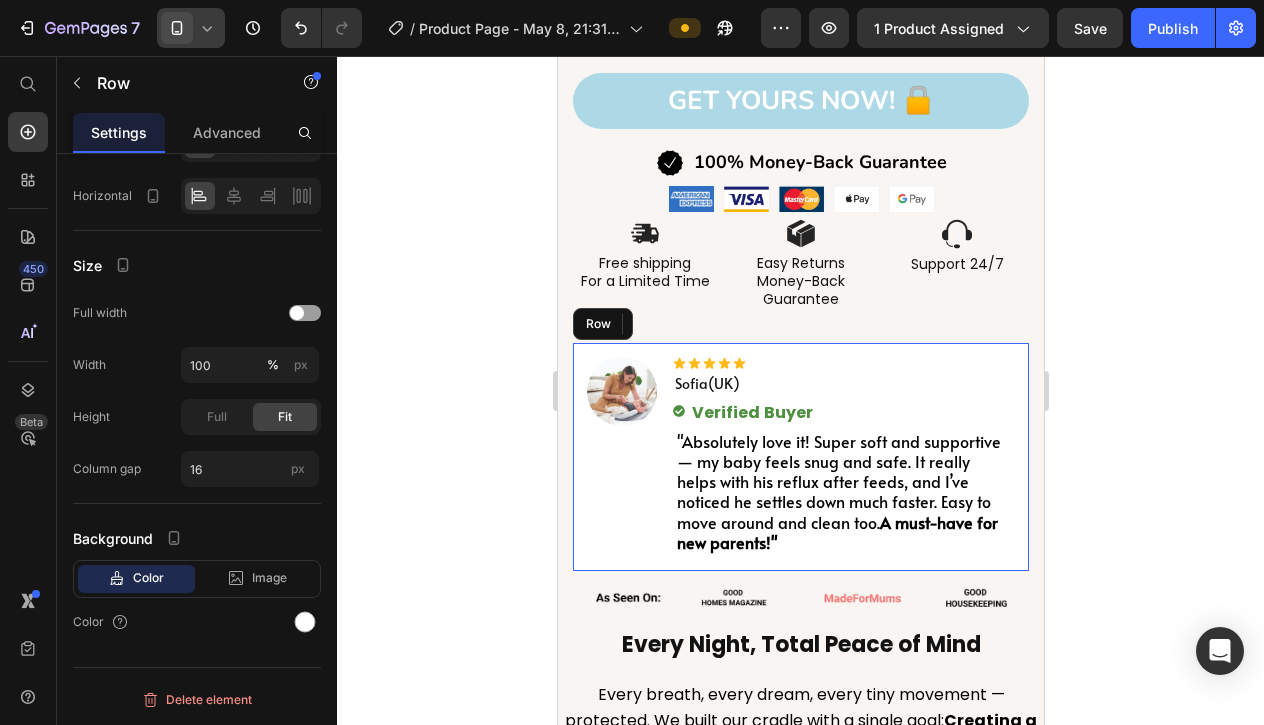 click on "Image" at bounding box center [621, 457] 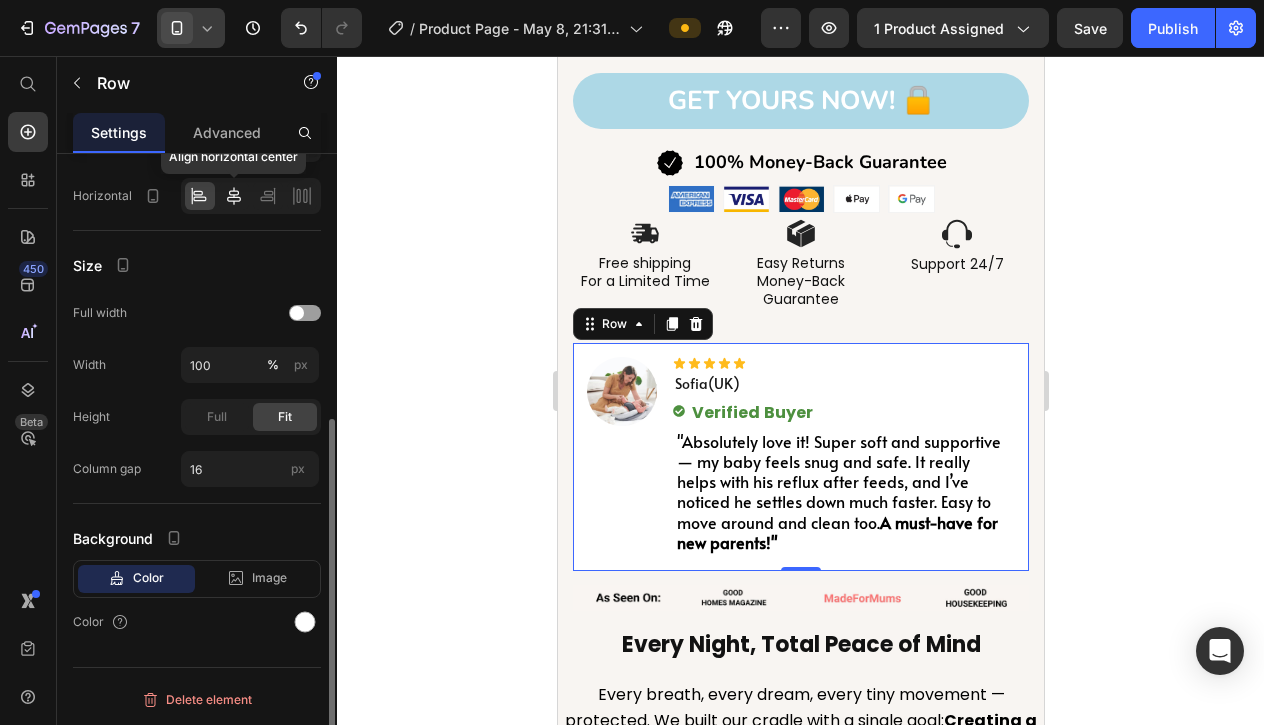 click 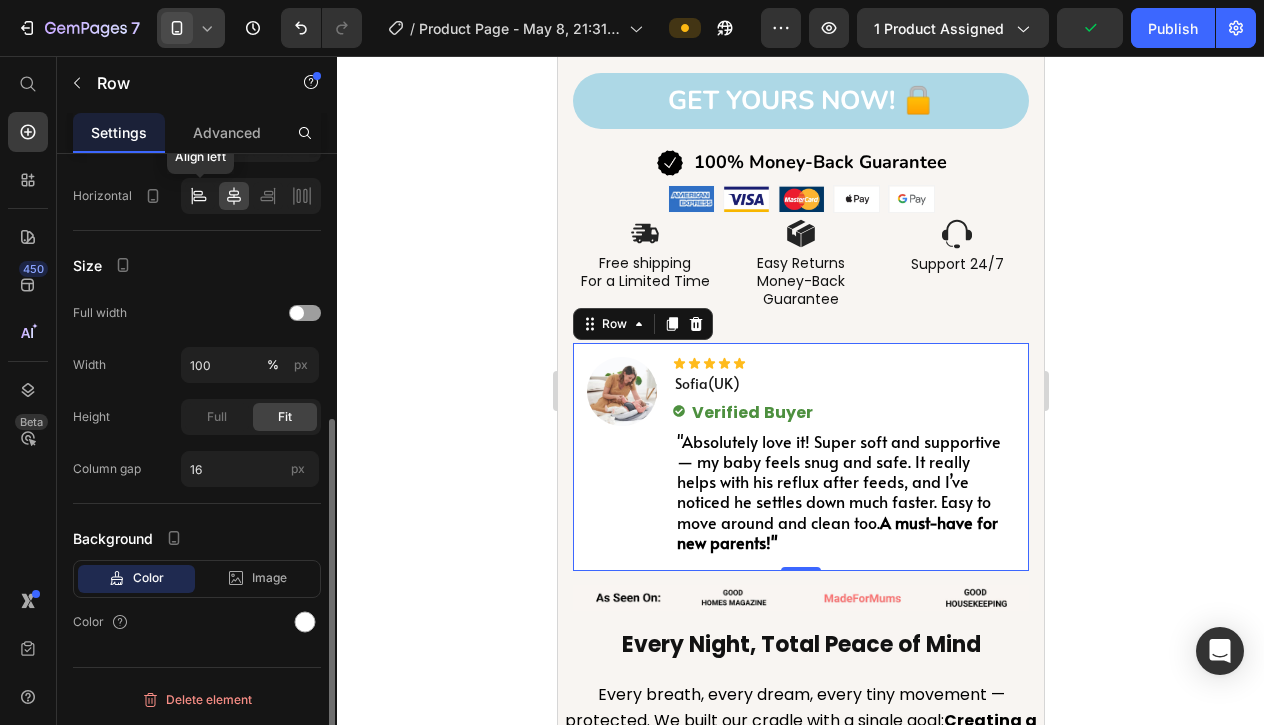 click 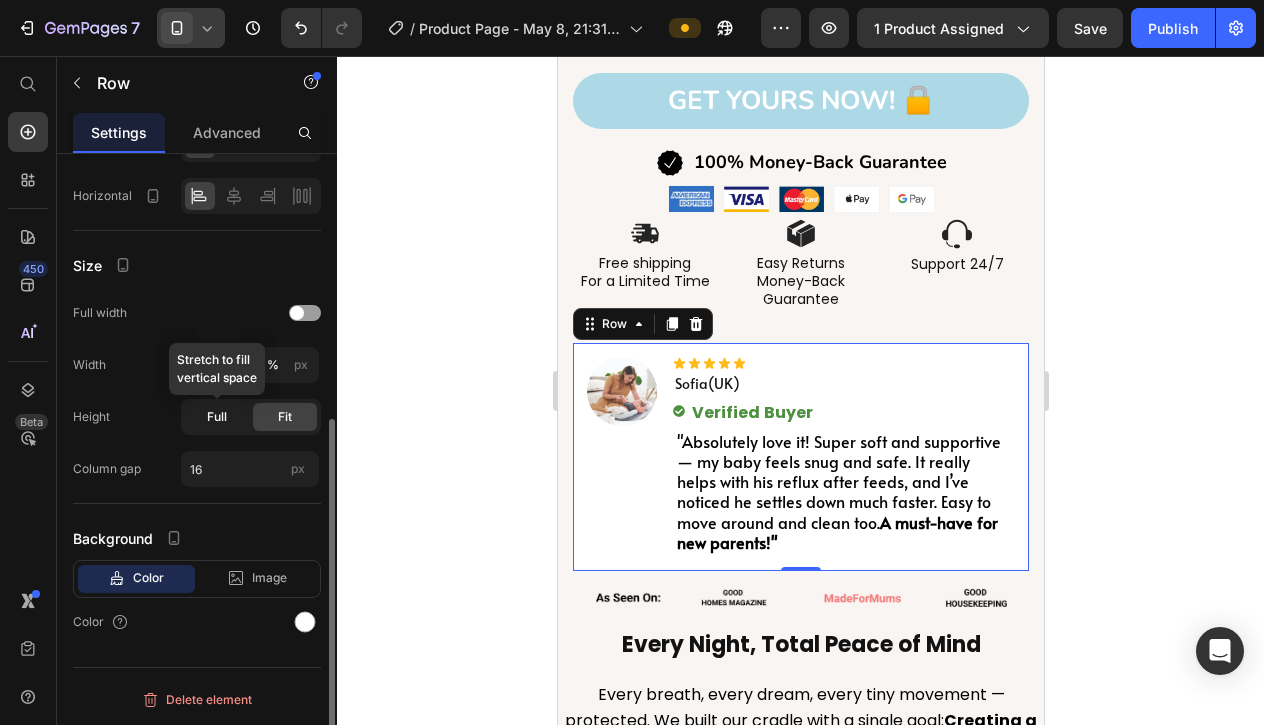click on "Full" 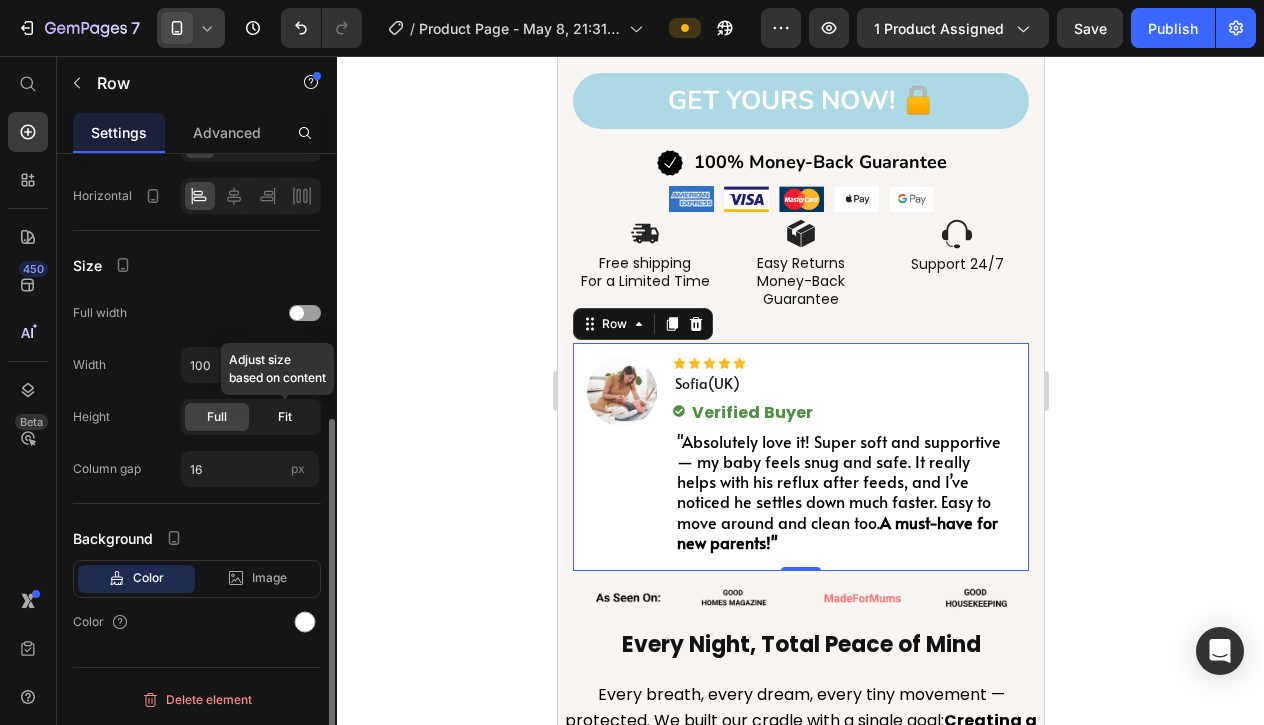 click on "Fit" 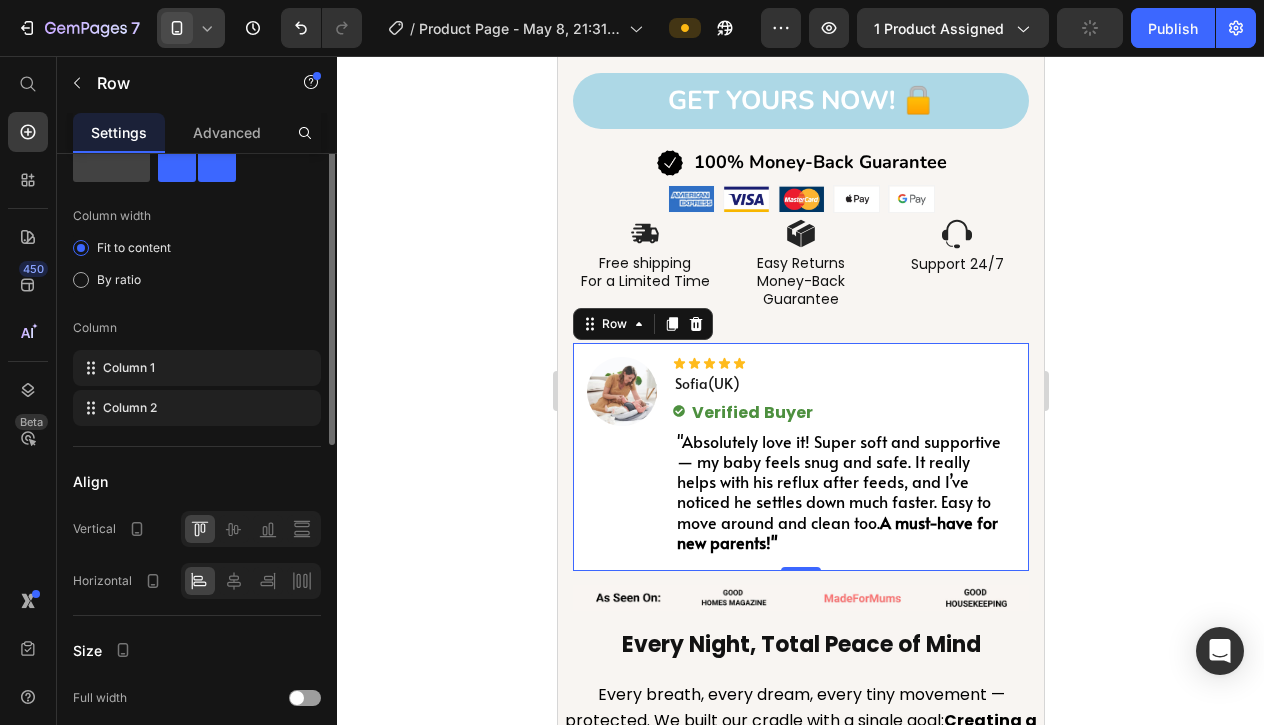 scroll, scrollTop: 0, scrollLeft: 0, axis: both 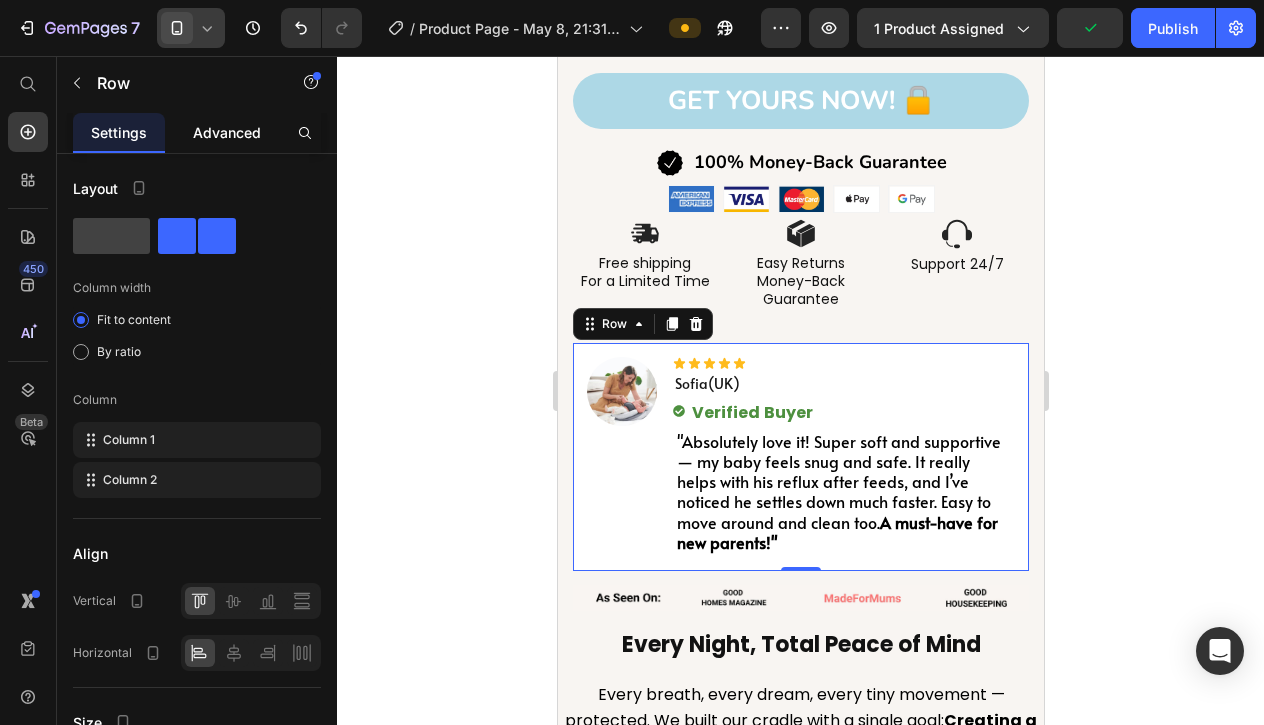 click on "Advanced" at bounding box center [227, 132] 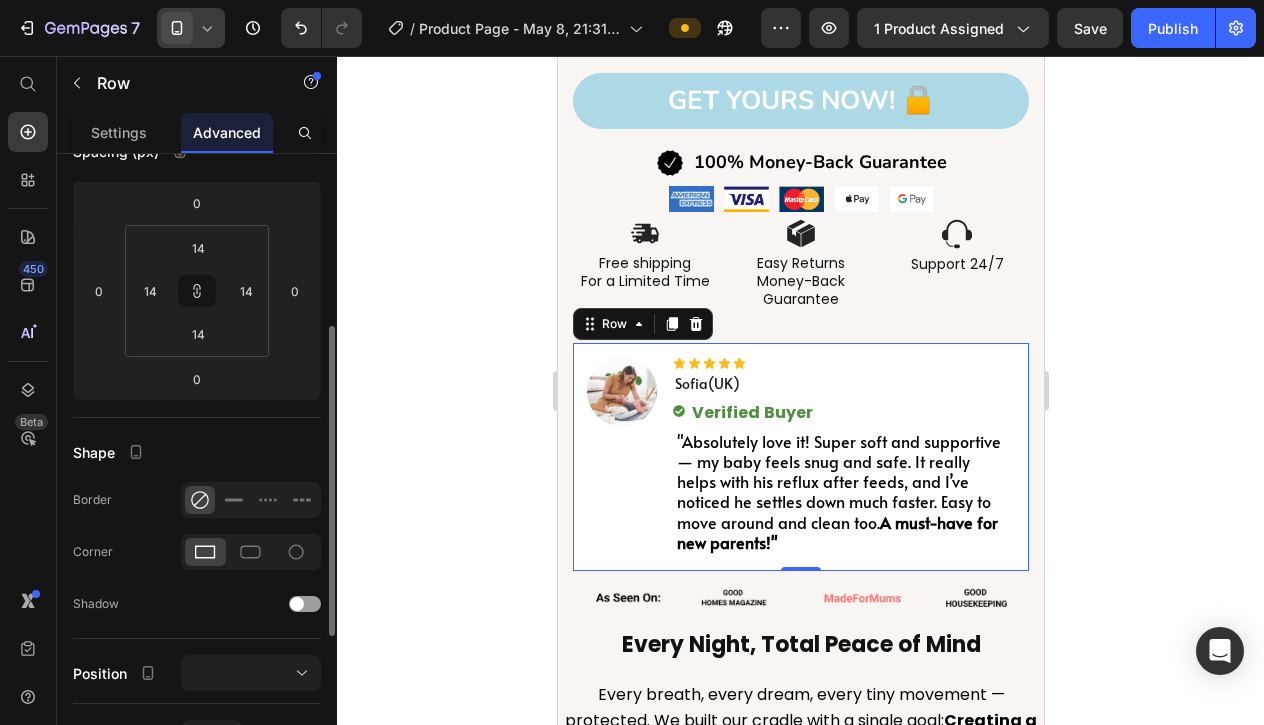 scroll, scrollTop: 293, scrollLeft: 0, axis: vertical 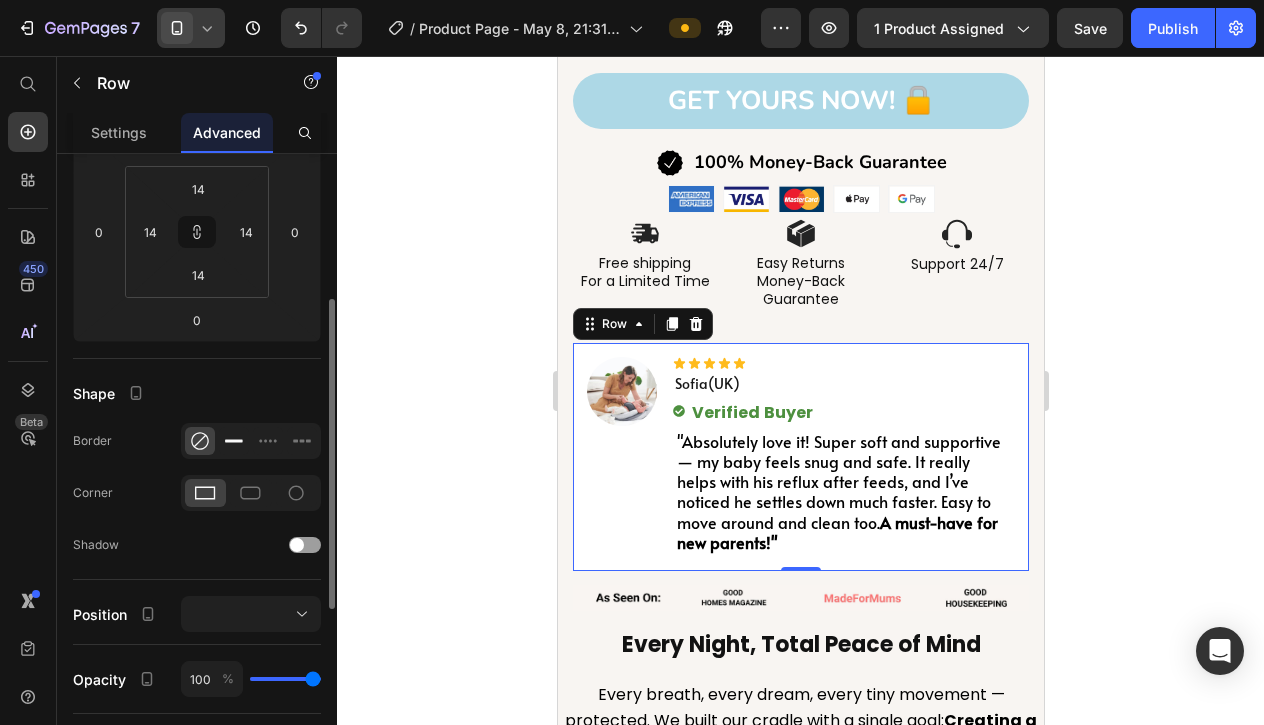 click 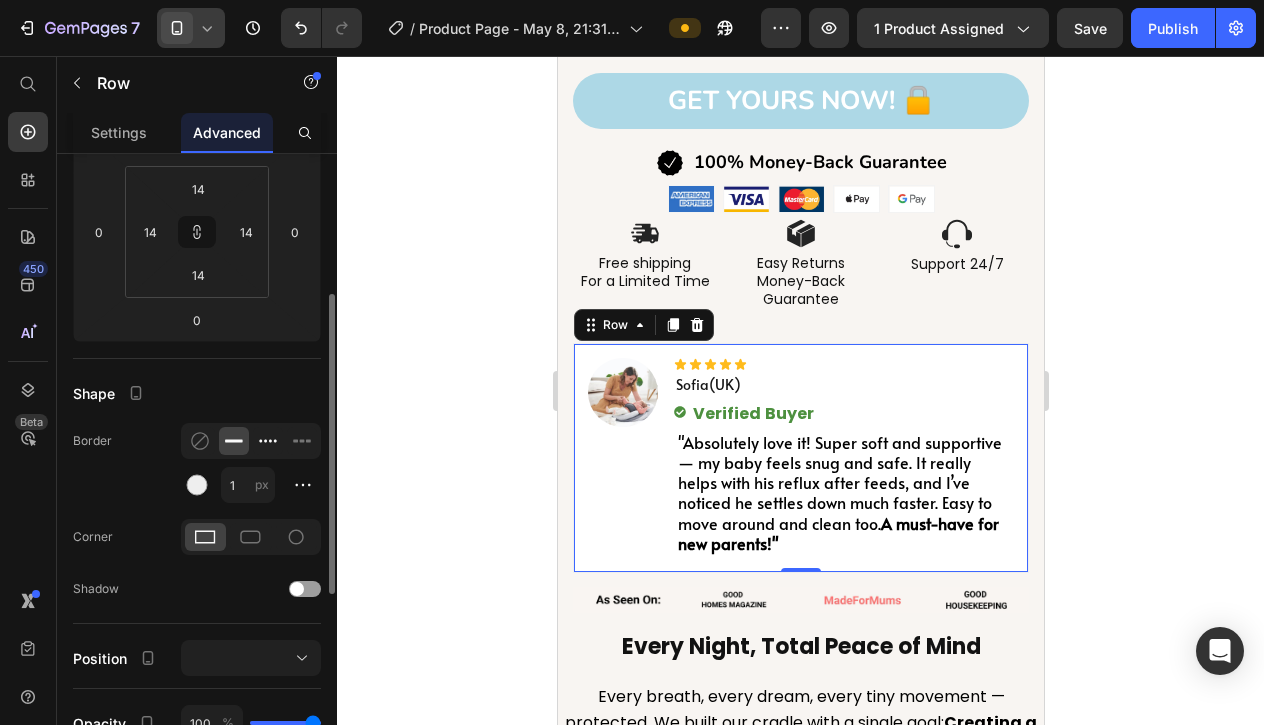 click 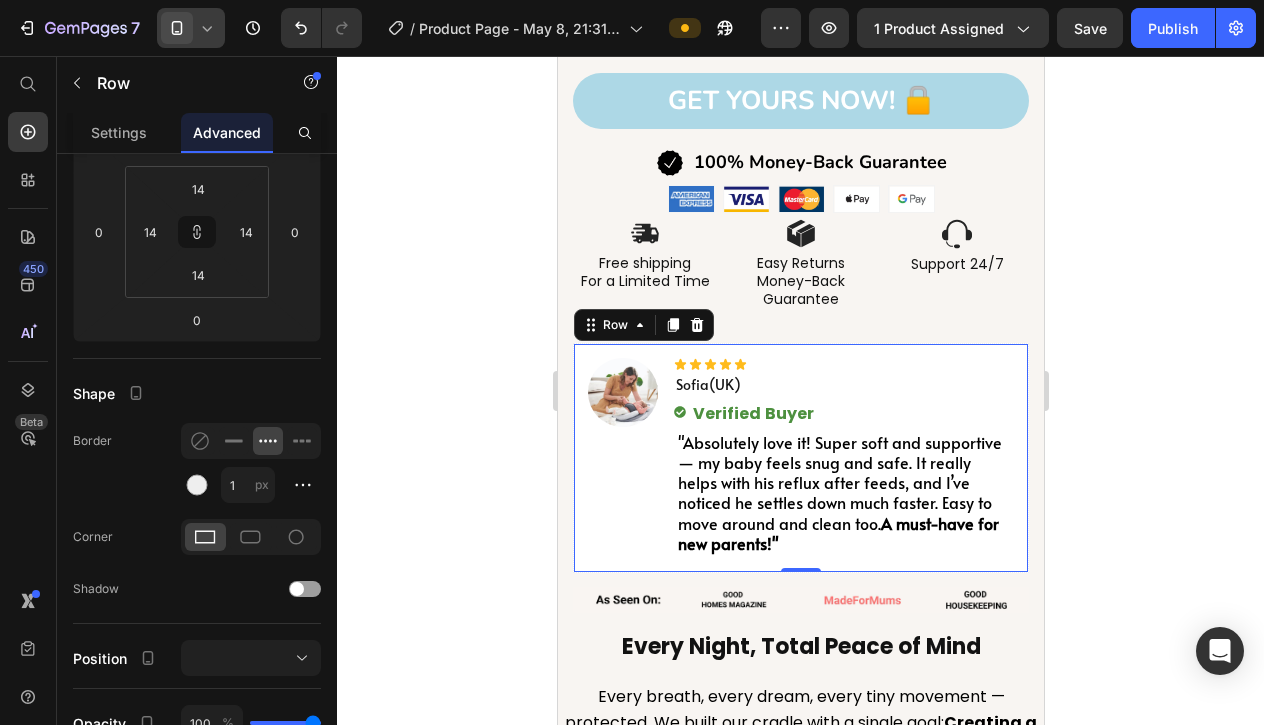 click 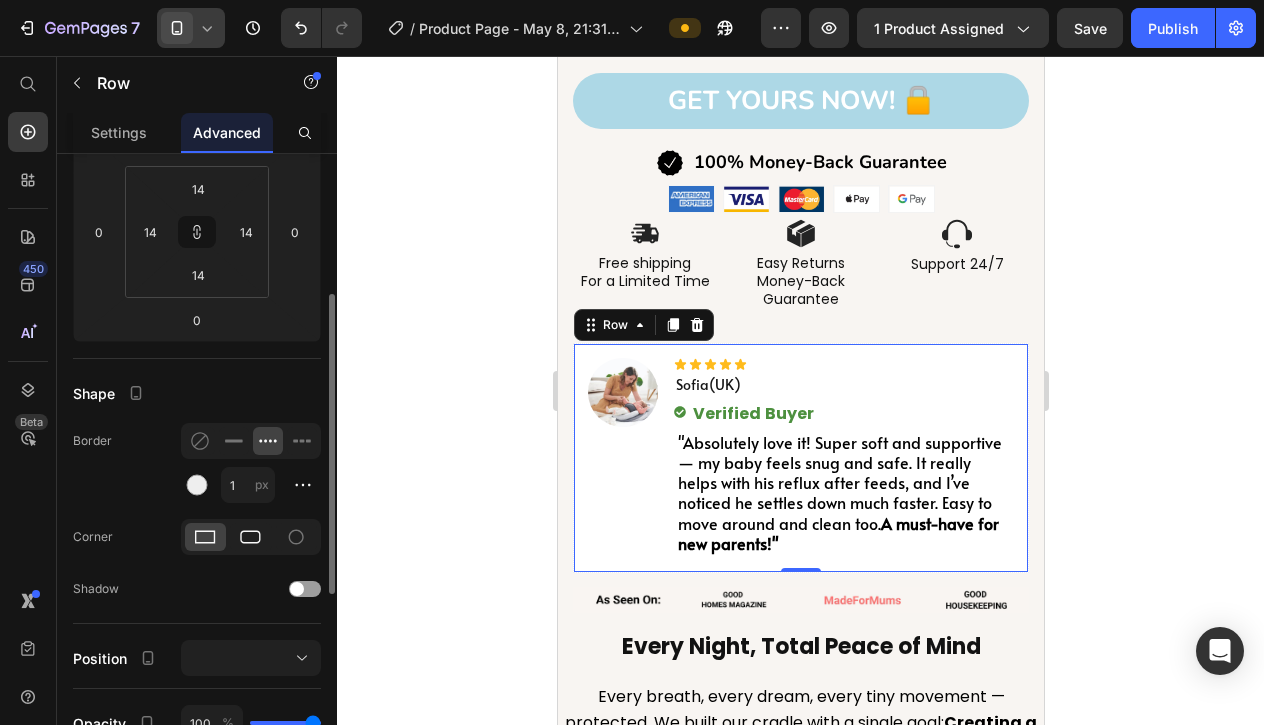 click 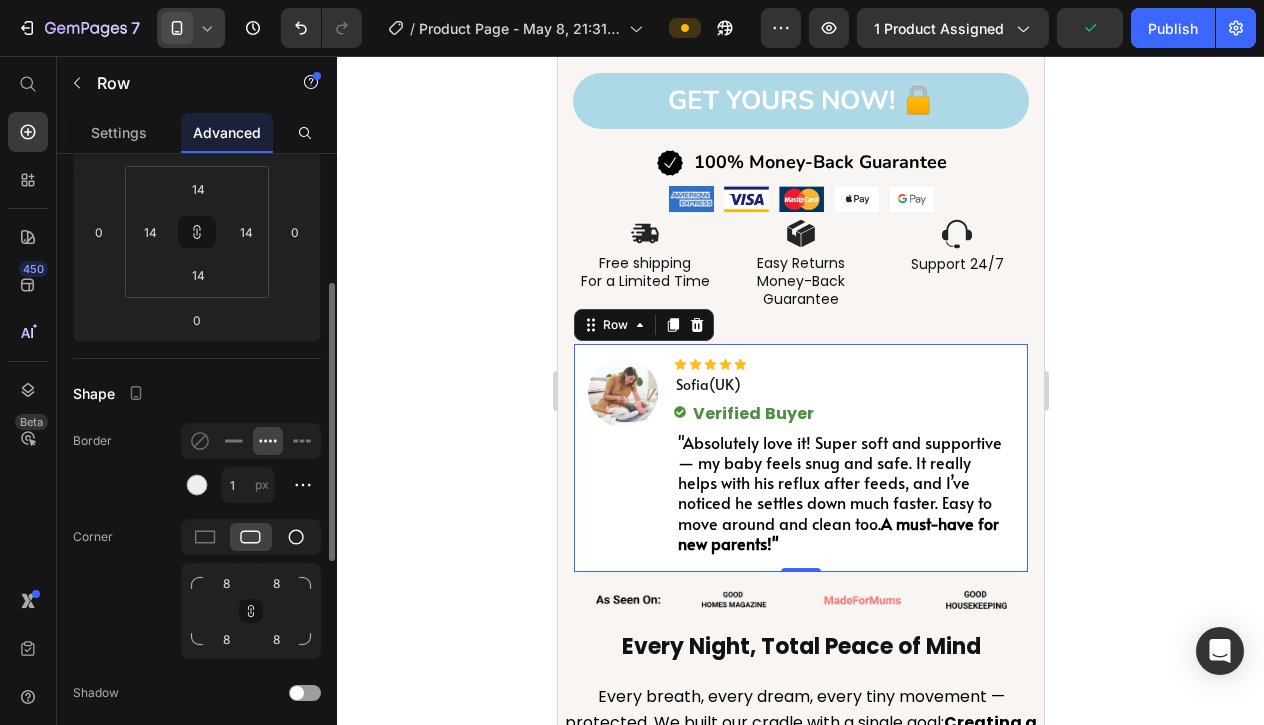 click 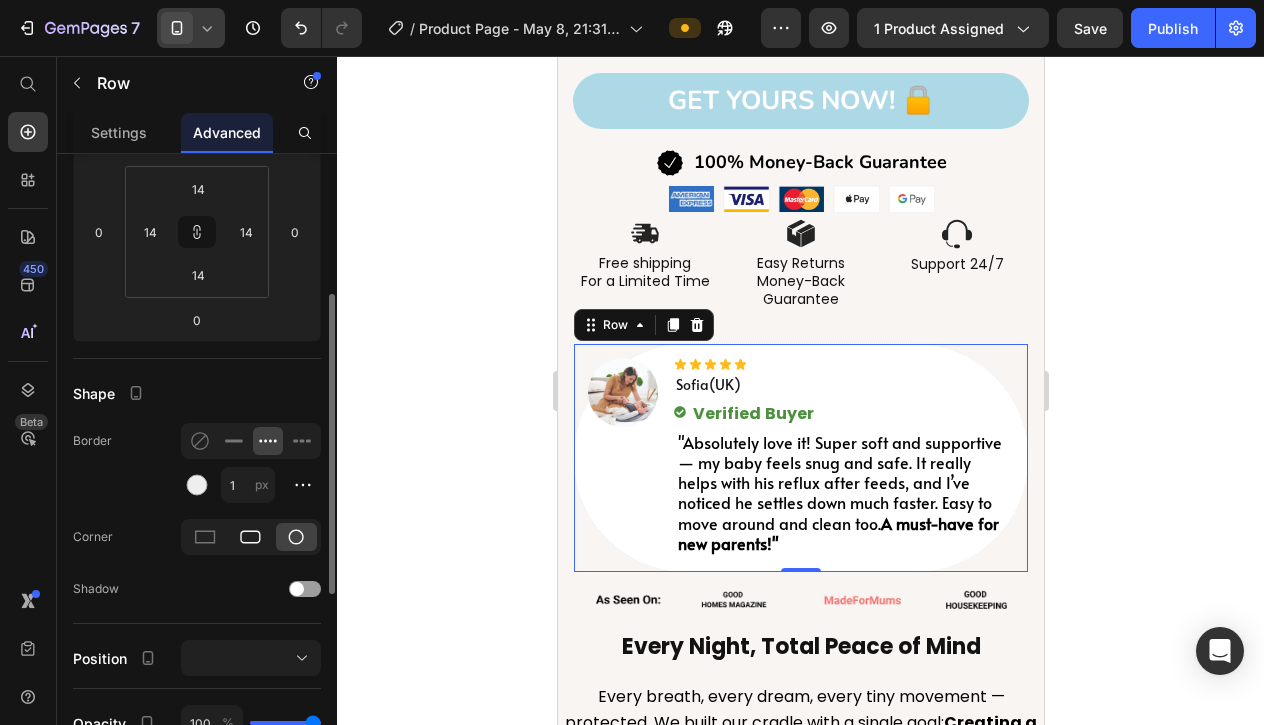 click 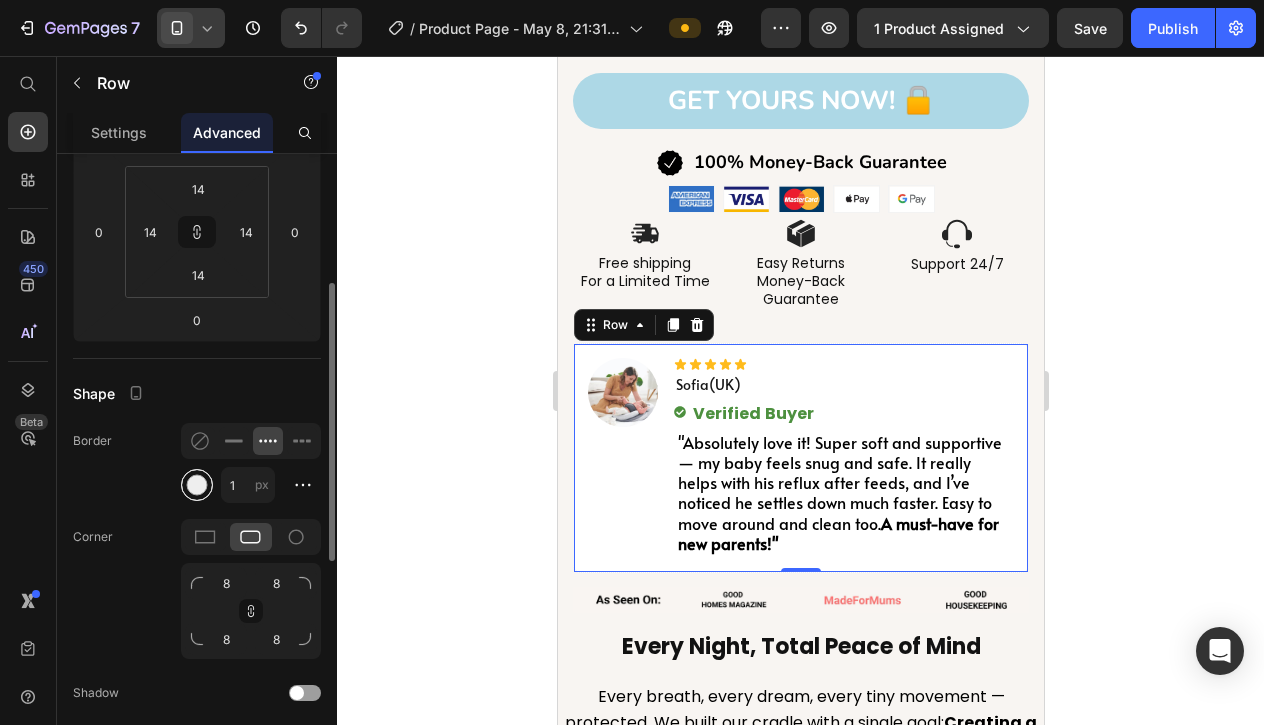 click at bounding box center [197, 485] 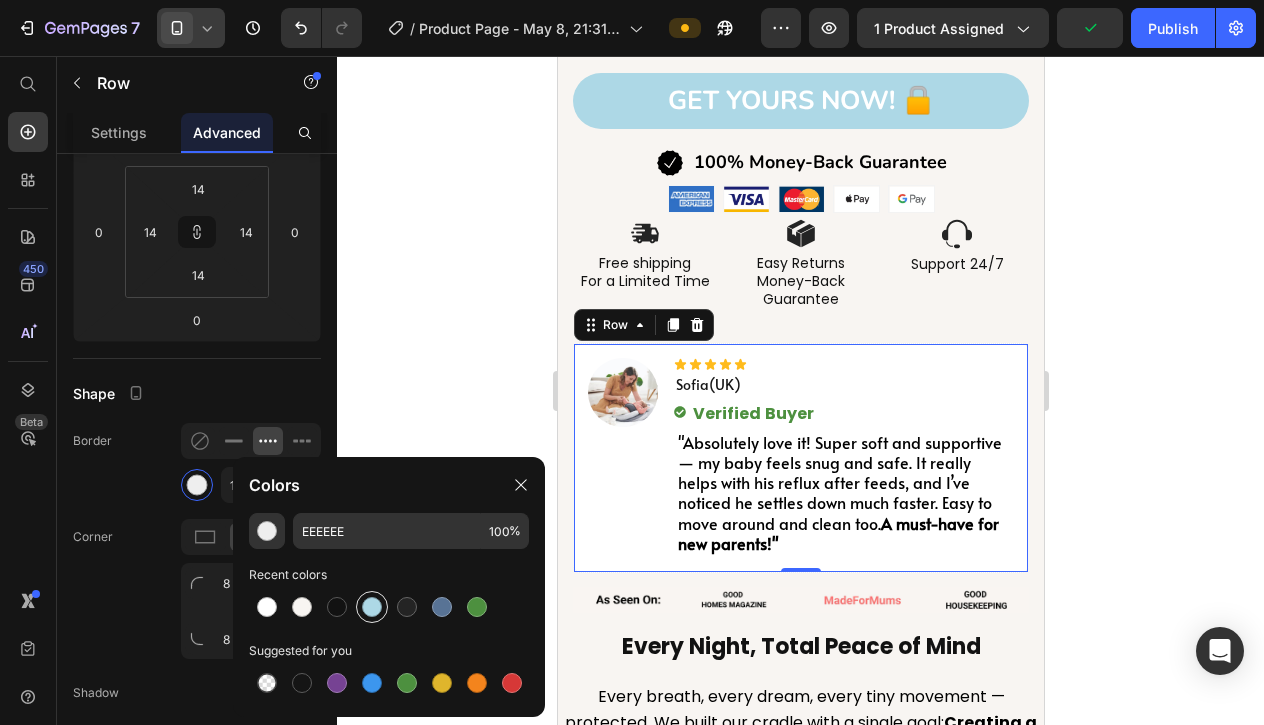 click at bounding box center [372, 607] 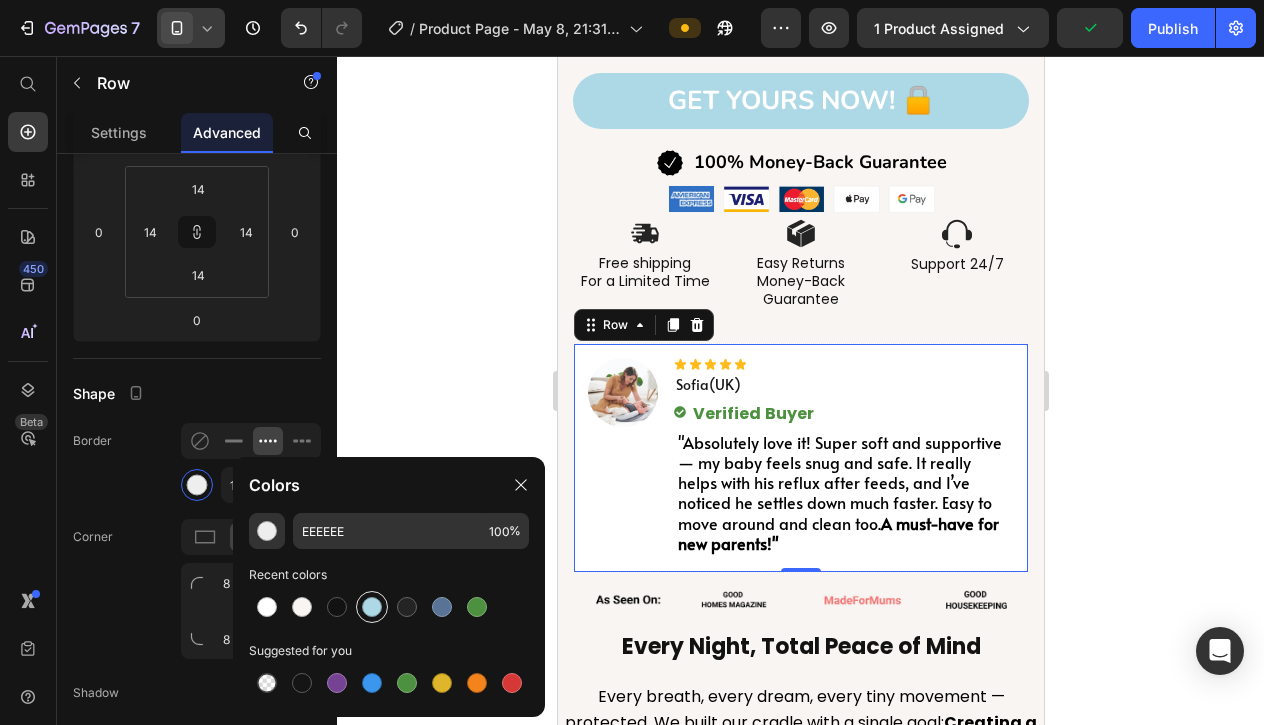 type on "ADD8E6" 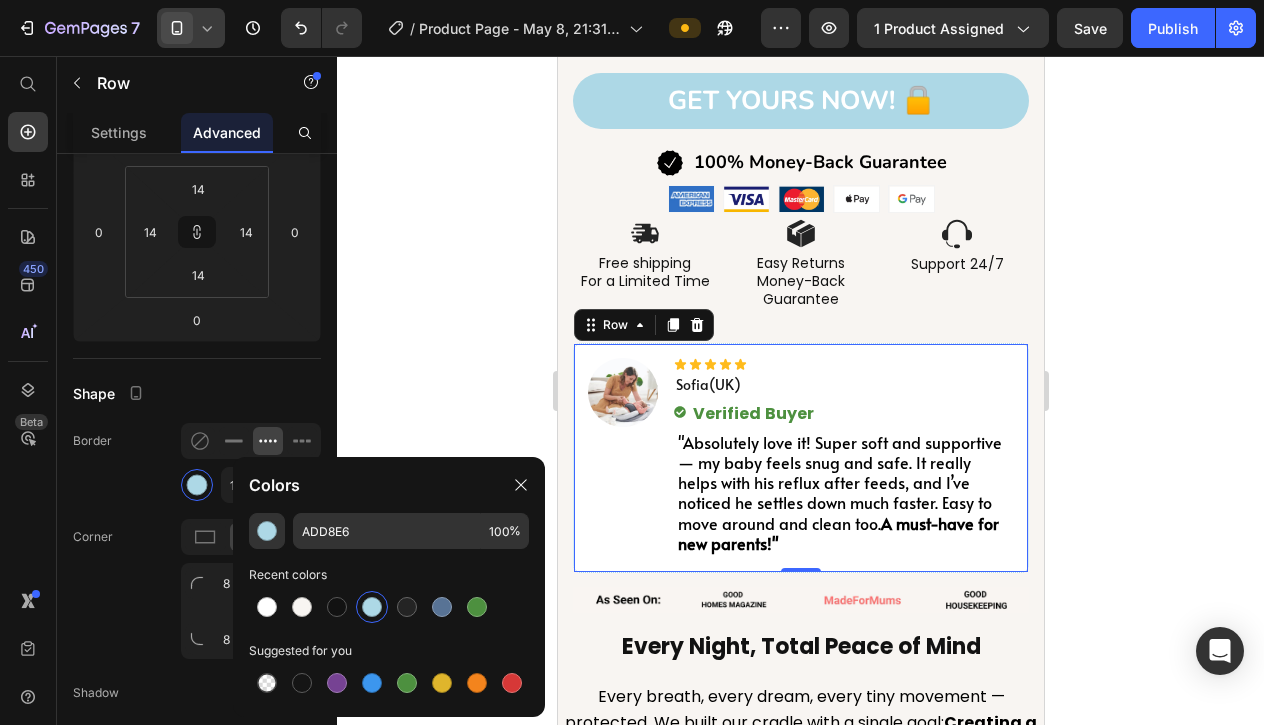 click 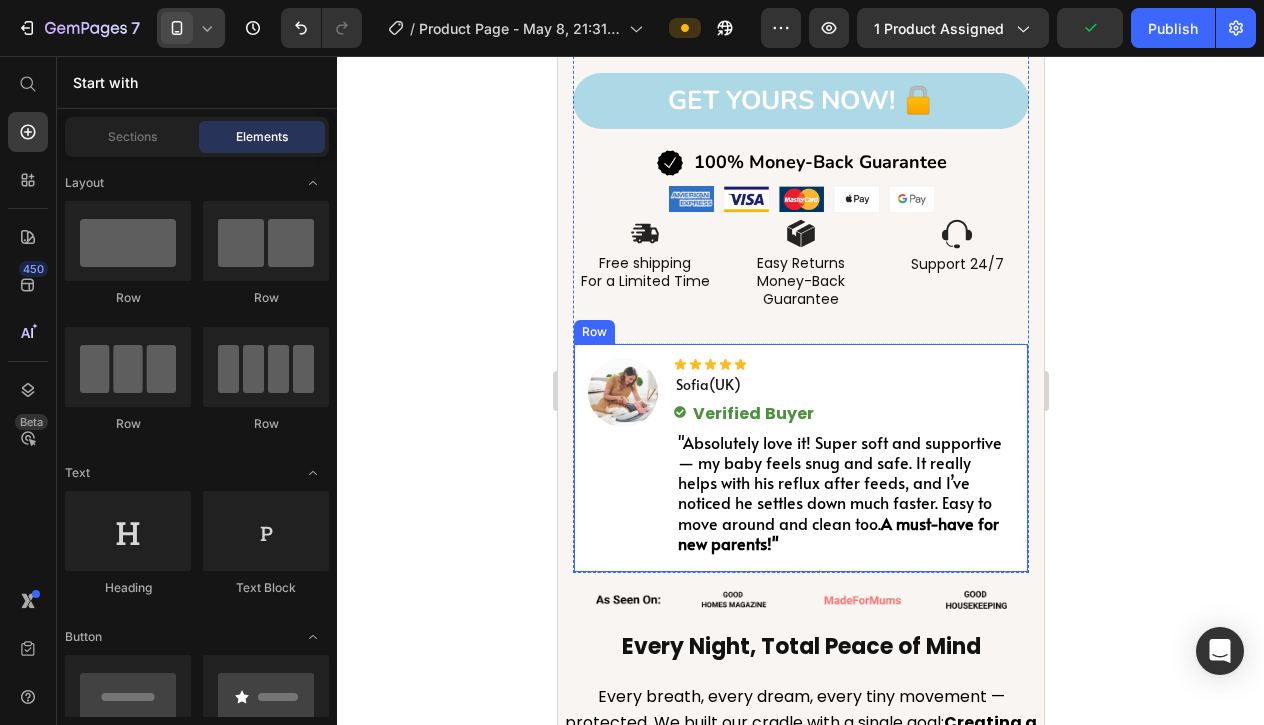 click on "Image" at bounding box center (622, 458) 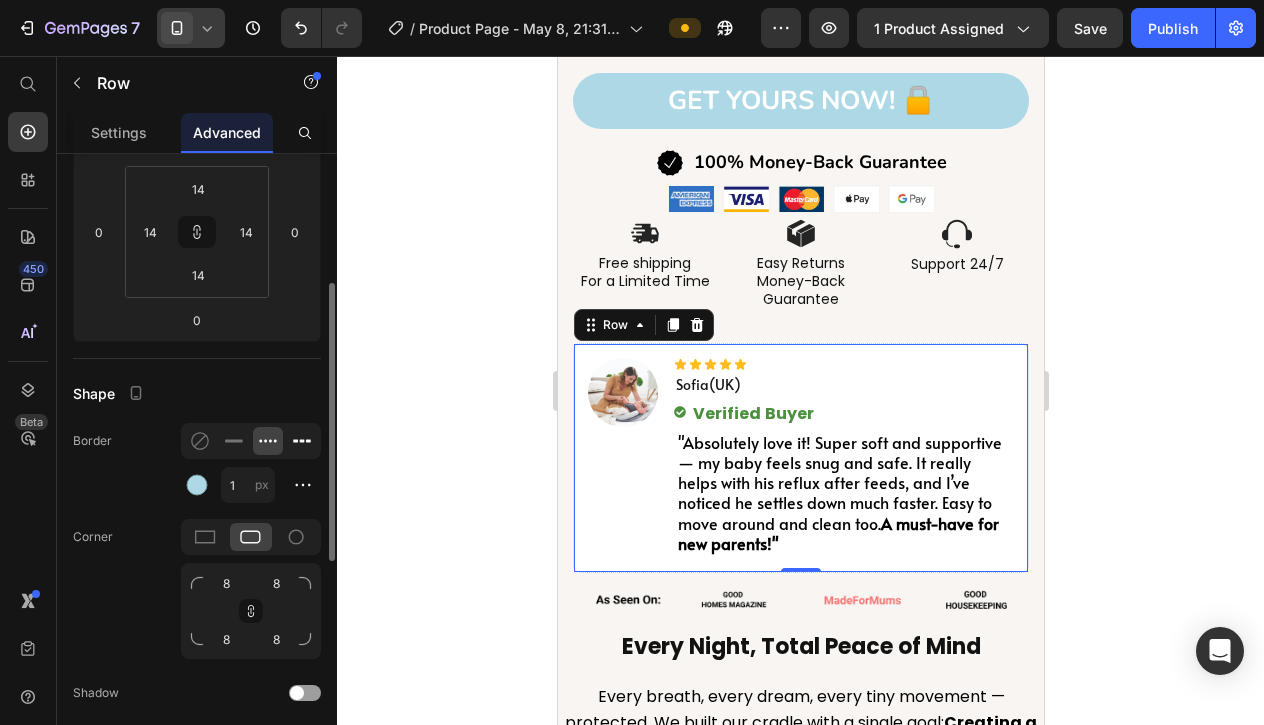 click 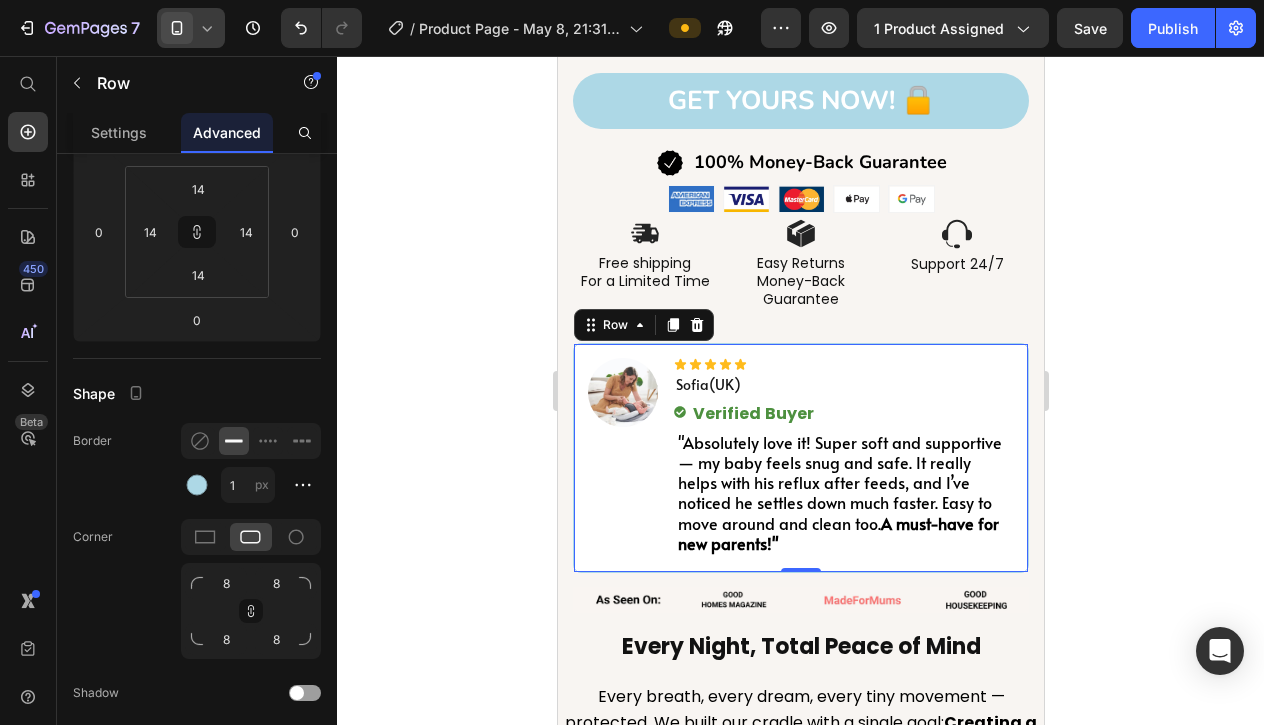 click 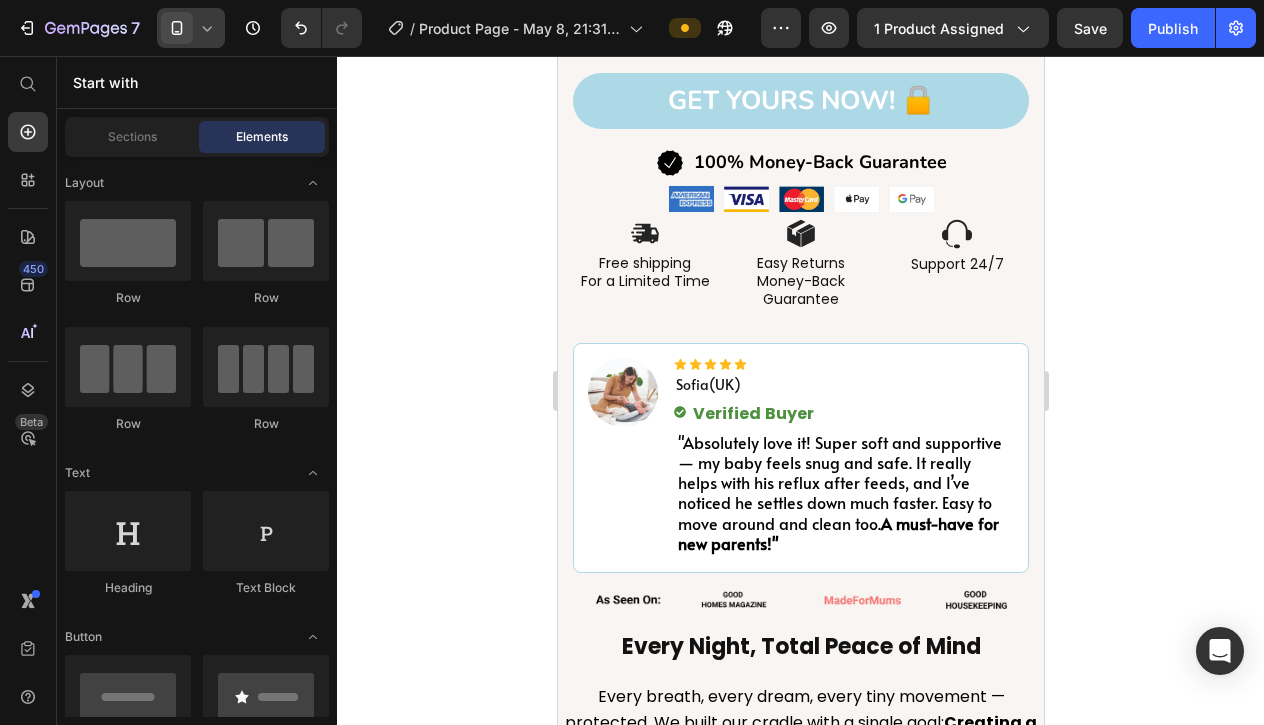 click 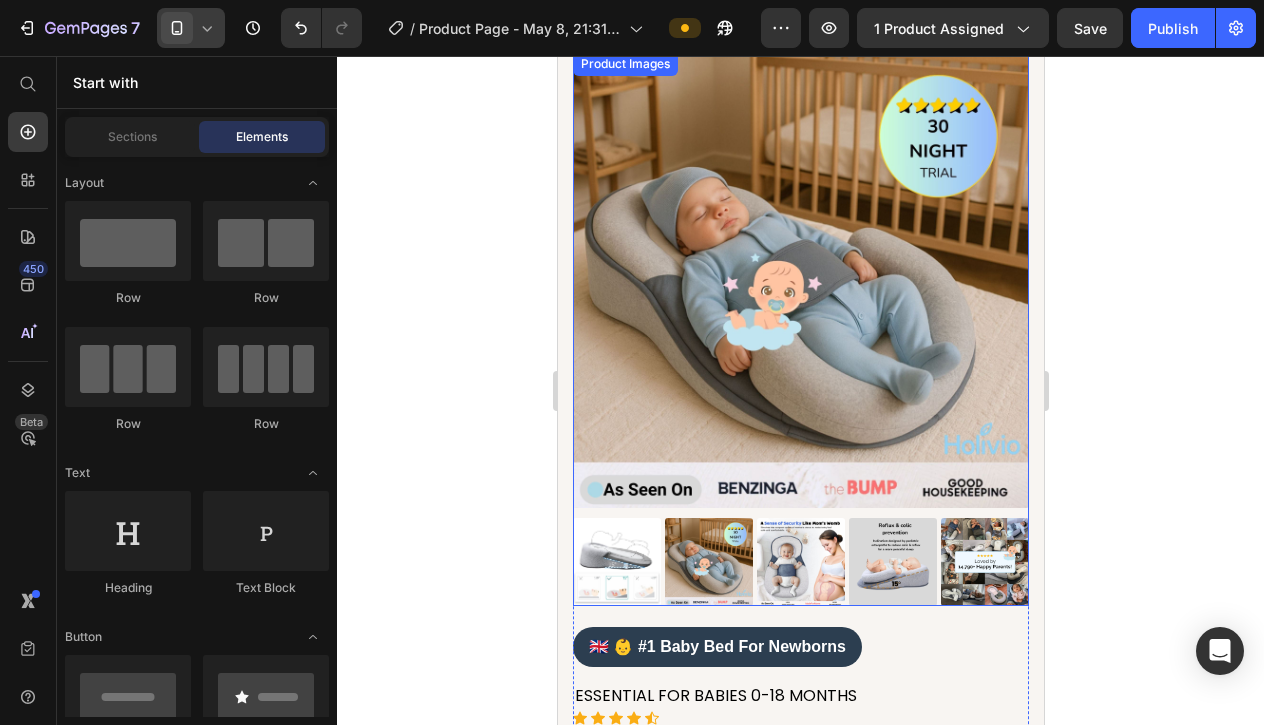 scroll, scrollTop: 62, scrollLeft: 0, axis: vertical 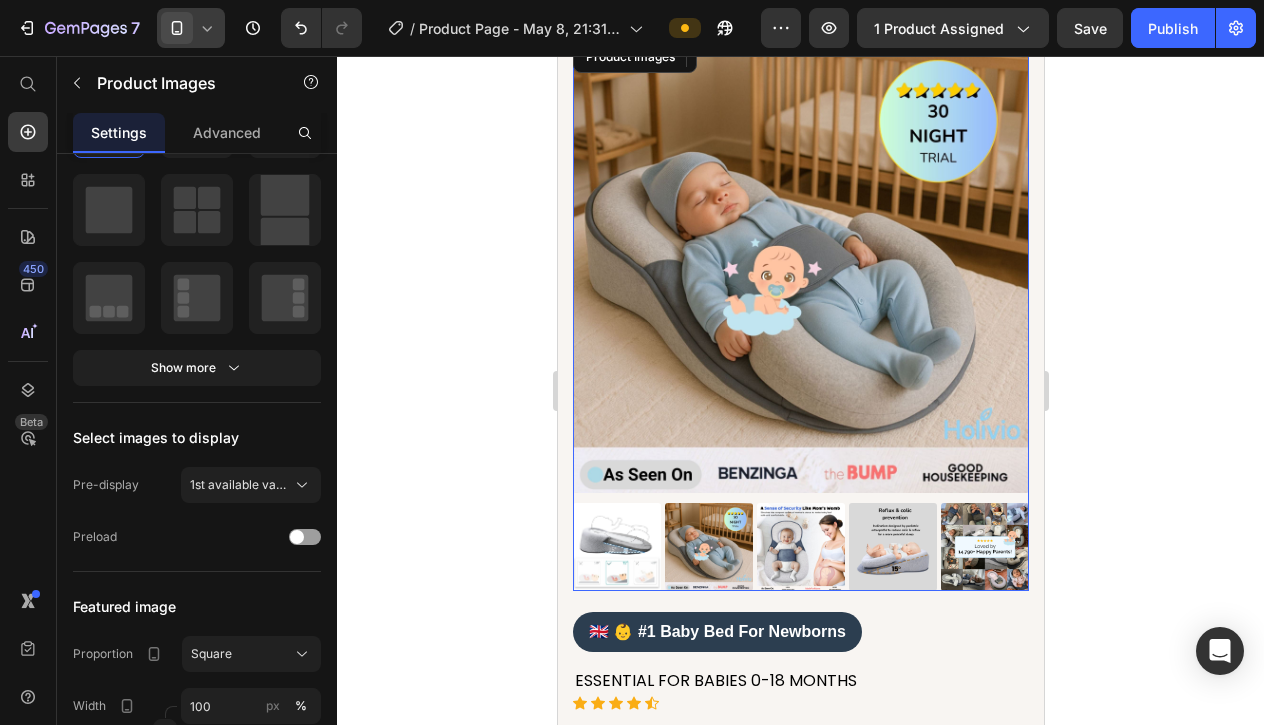 click at bounding box center (800, 547) 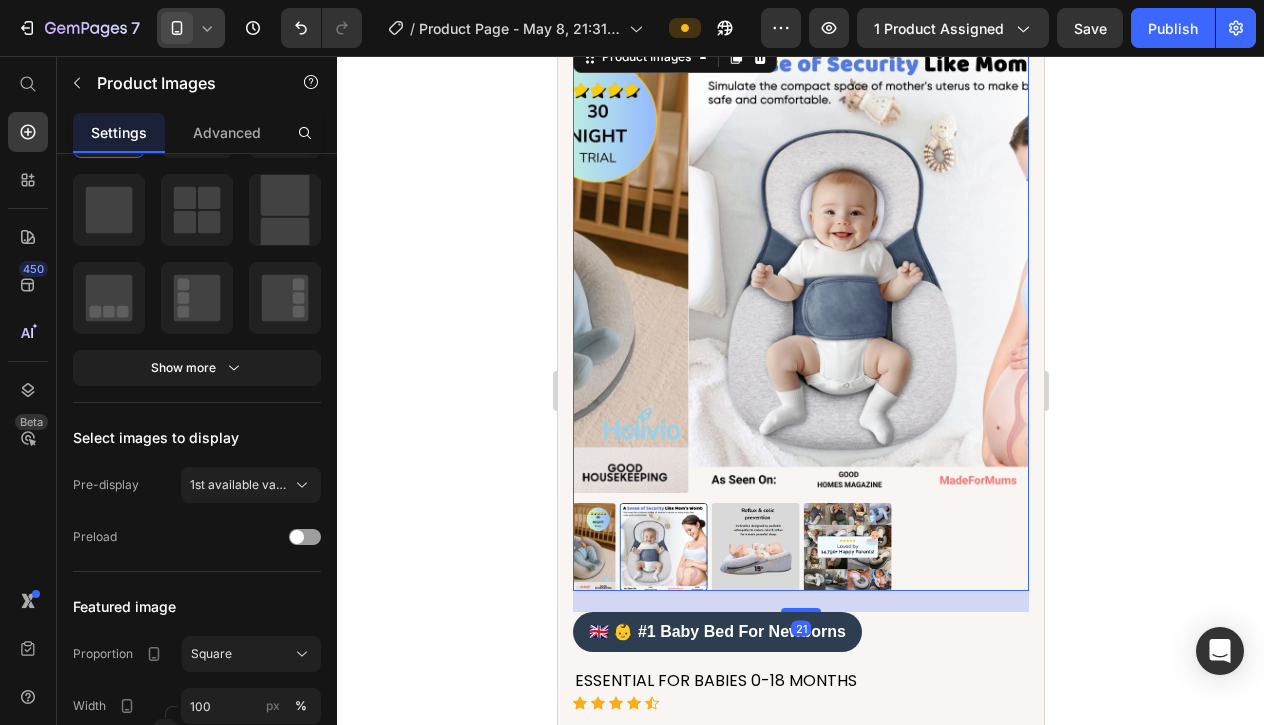 scroll, scrollTop: 0, scrollLeft: 0, axis: both 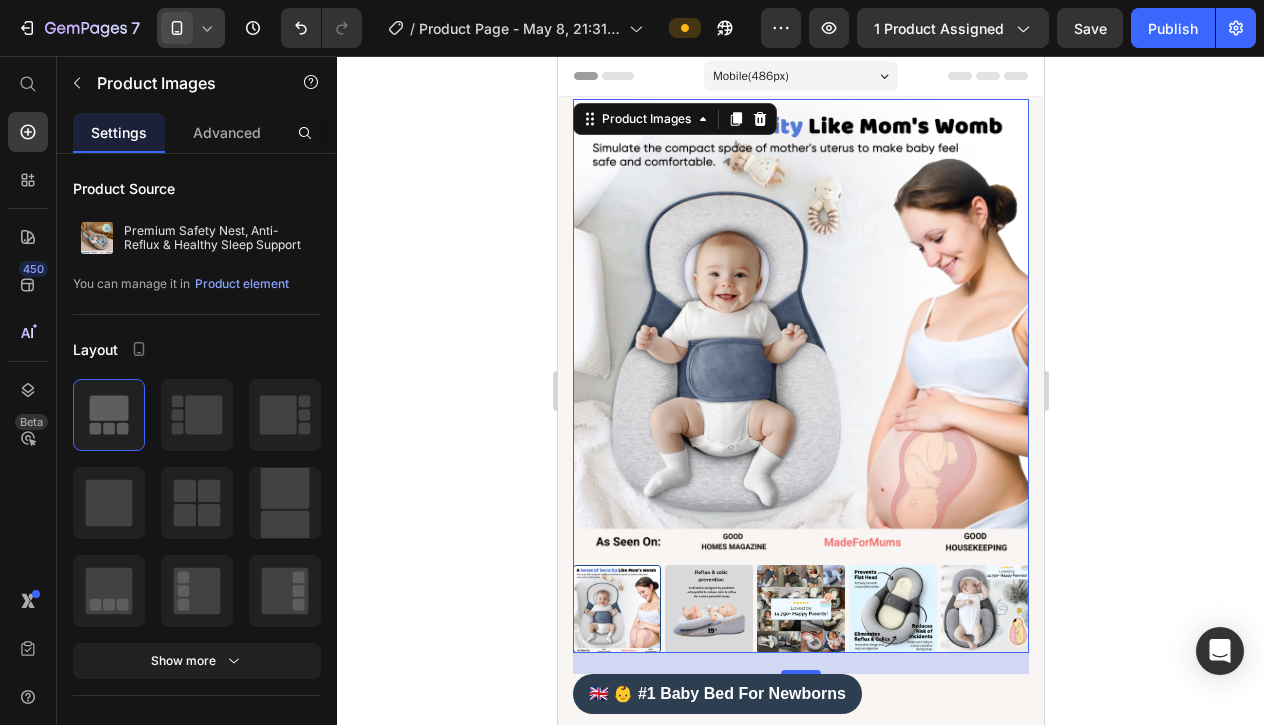 click 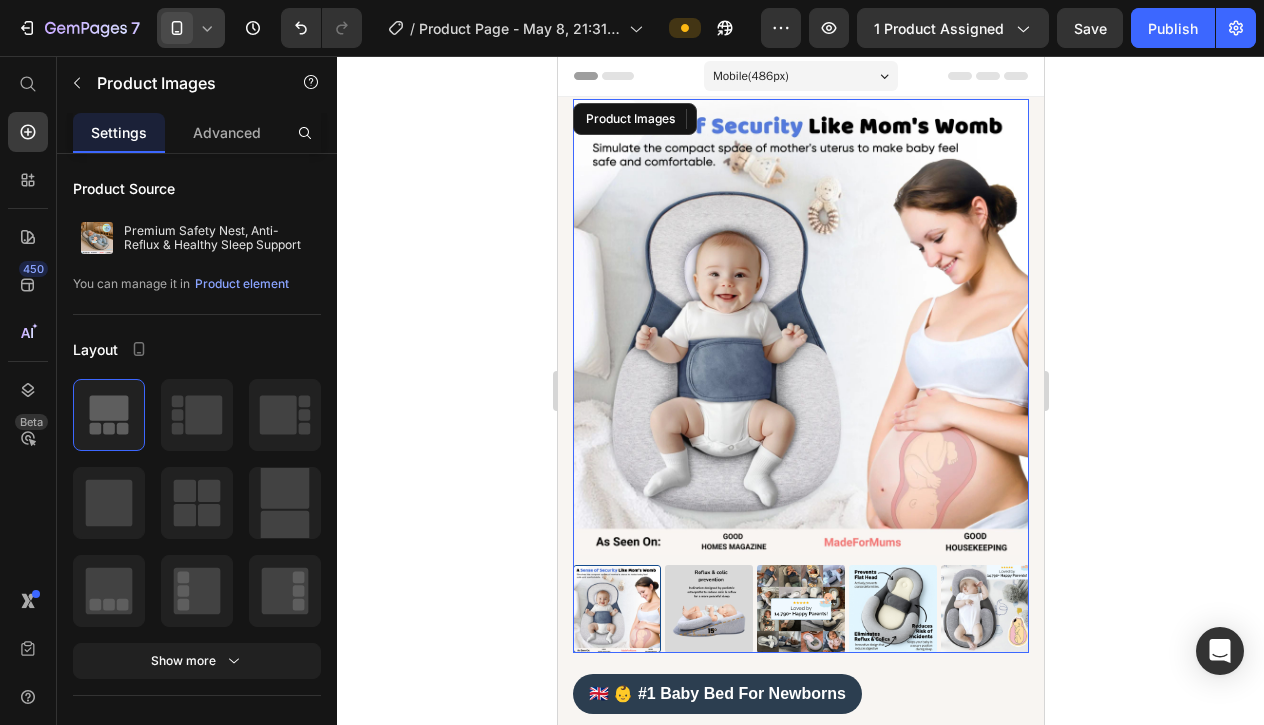 click at bounding box center [708, 609] 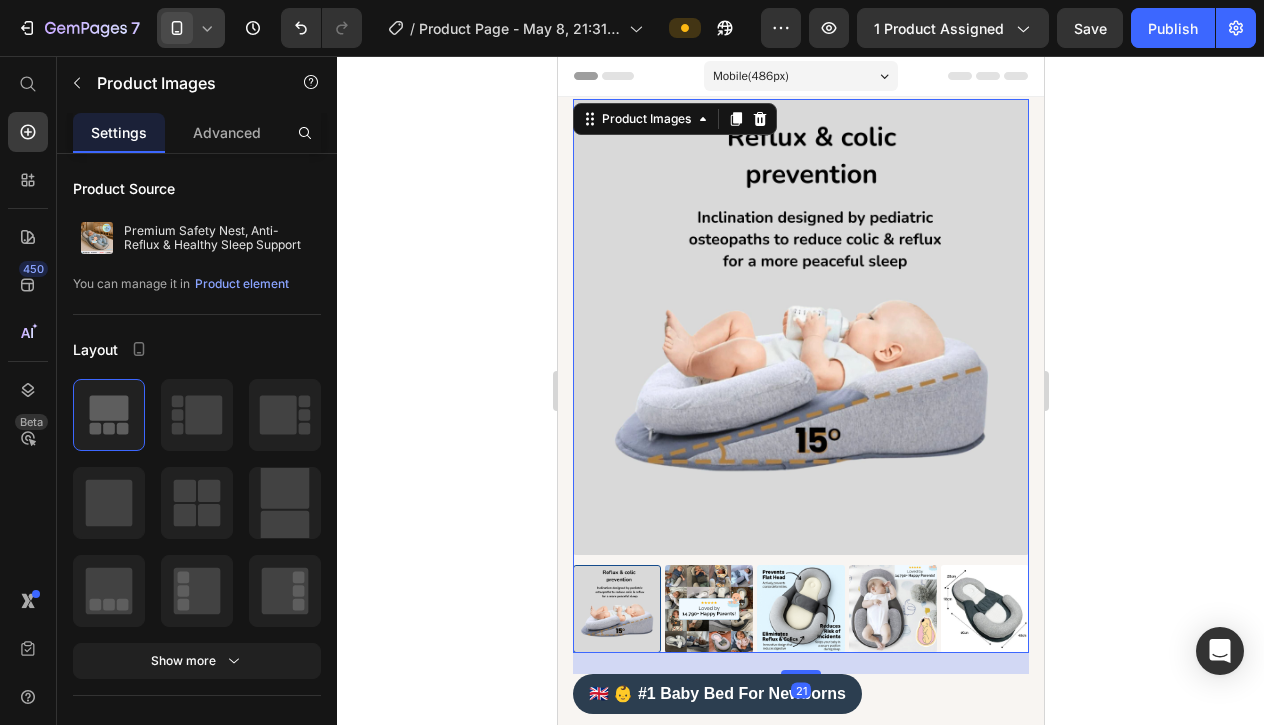 click at bounding box center (800, 609) 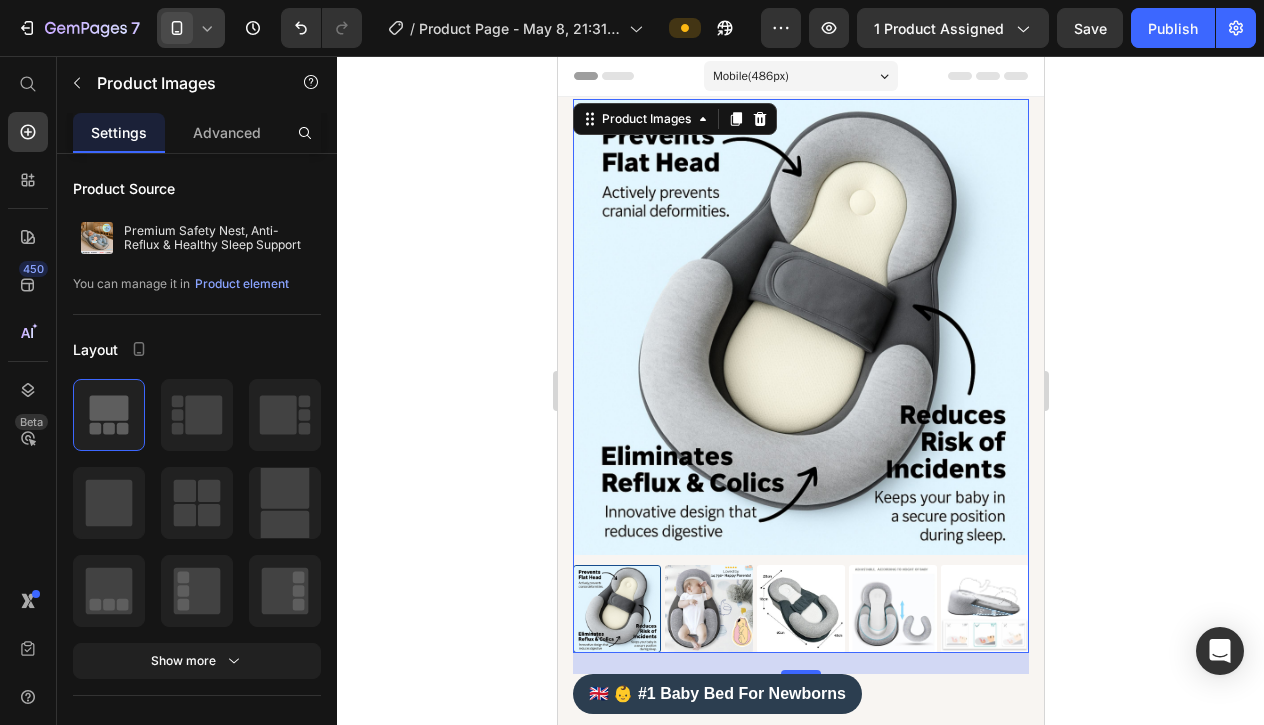 click at bounding box center (800, 609) 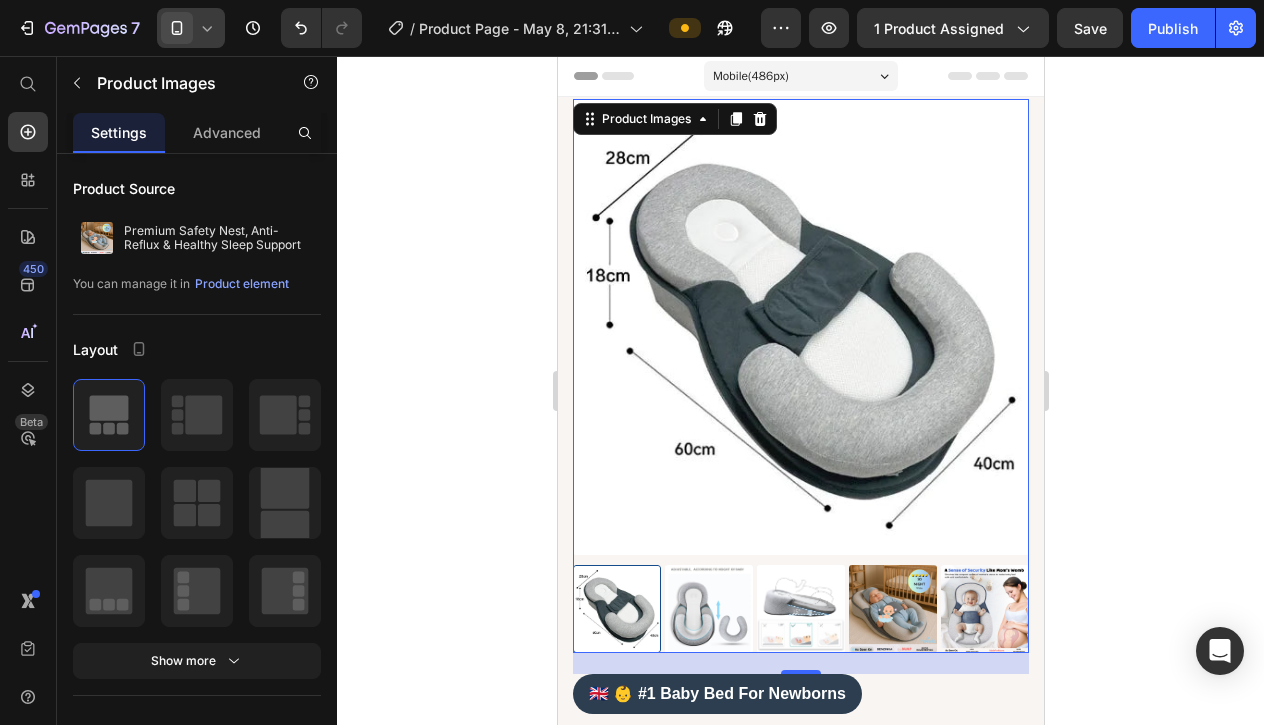click at bounding box center [892, 609] 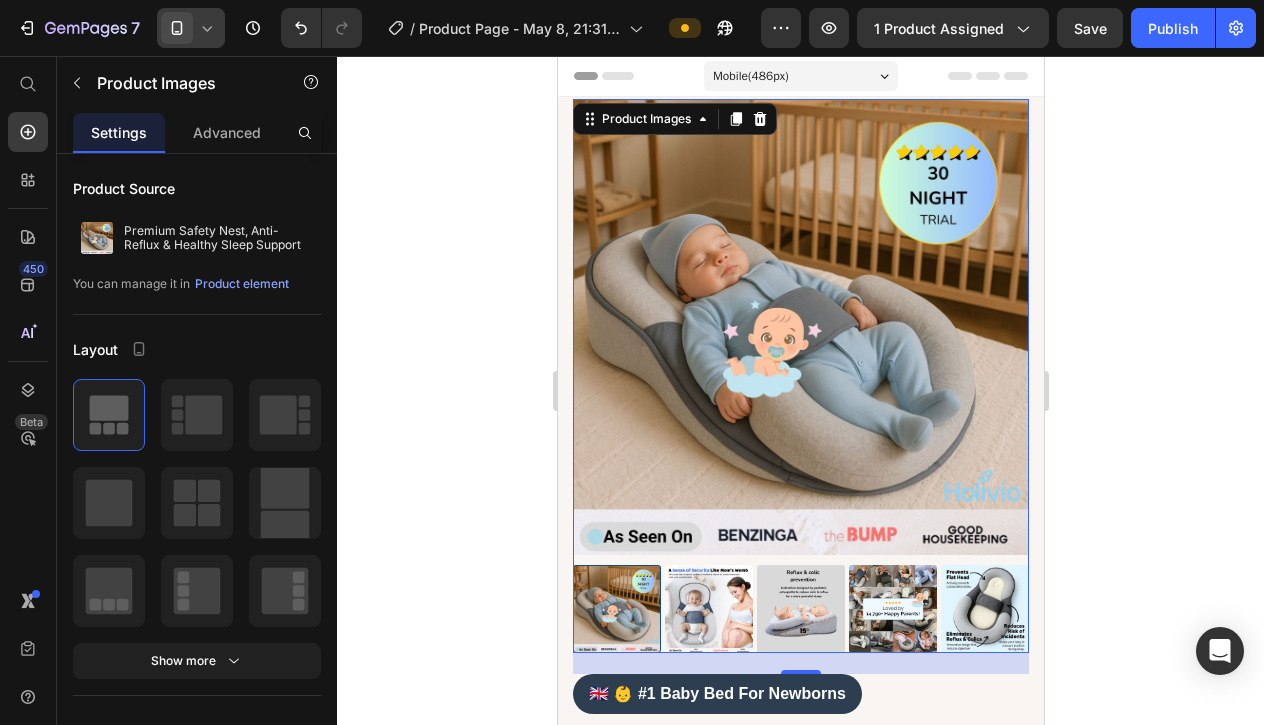 click at bounding box center (708, 609) 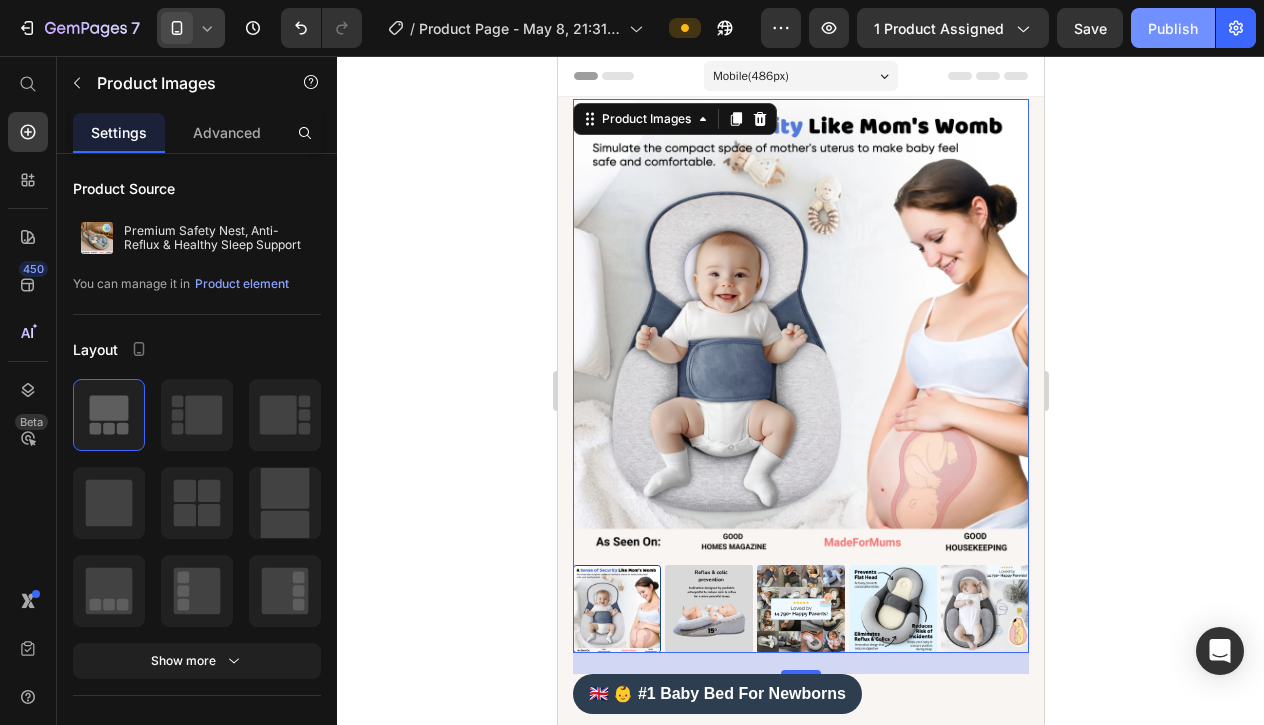 click on "Publish" at bounding box center (1173, 28) 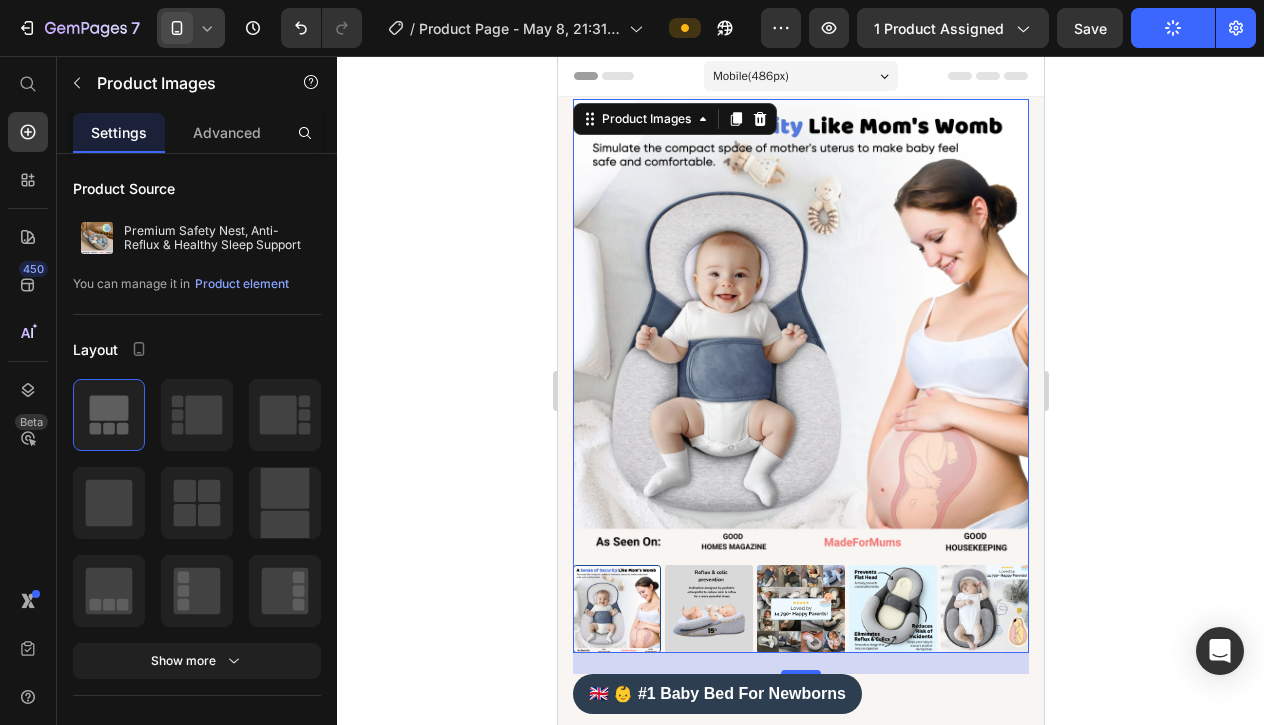 click 